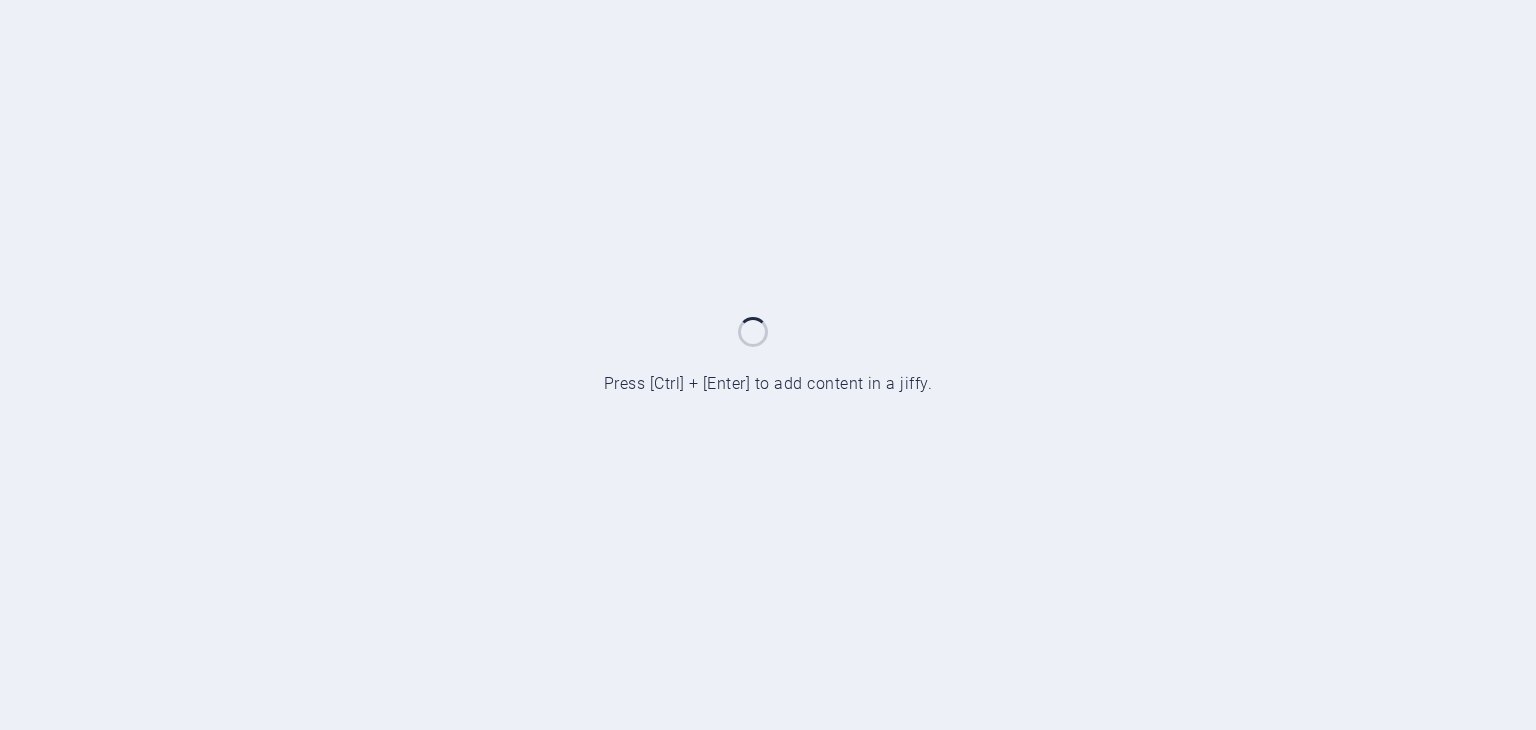 scroll, scrollTop: 0, scrollLeft: 0, axis: both 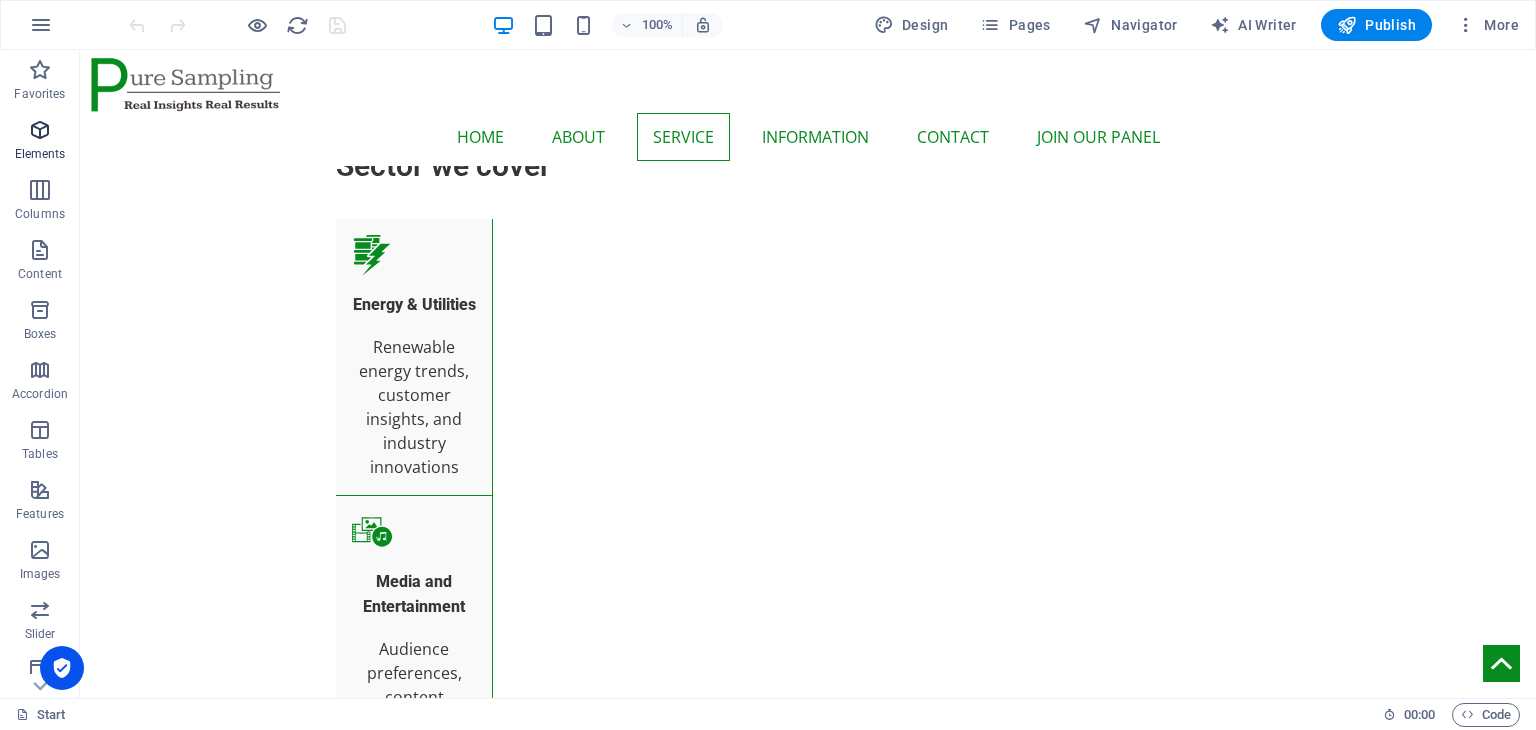 click on "Elements" at bounding box center (40, 142) 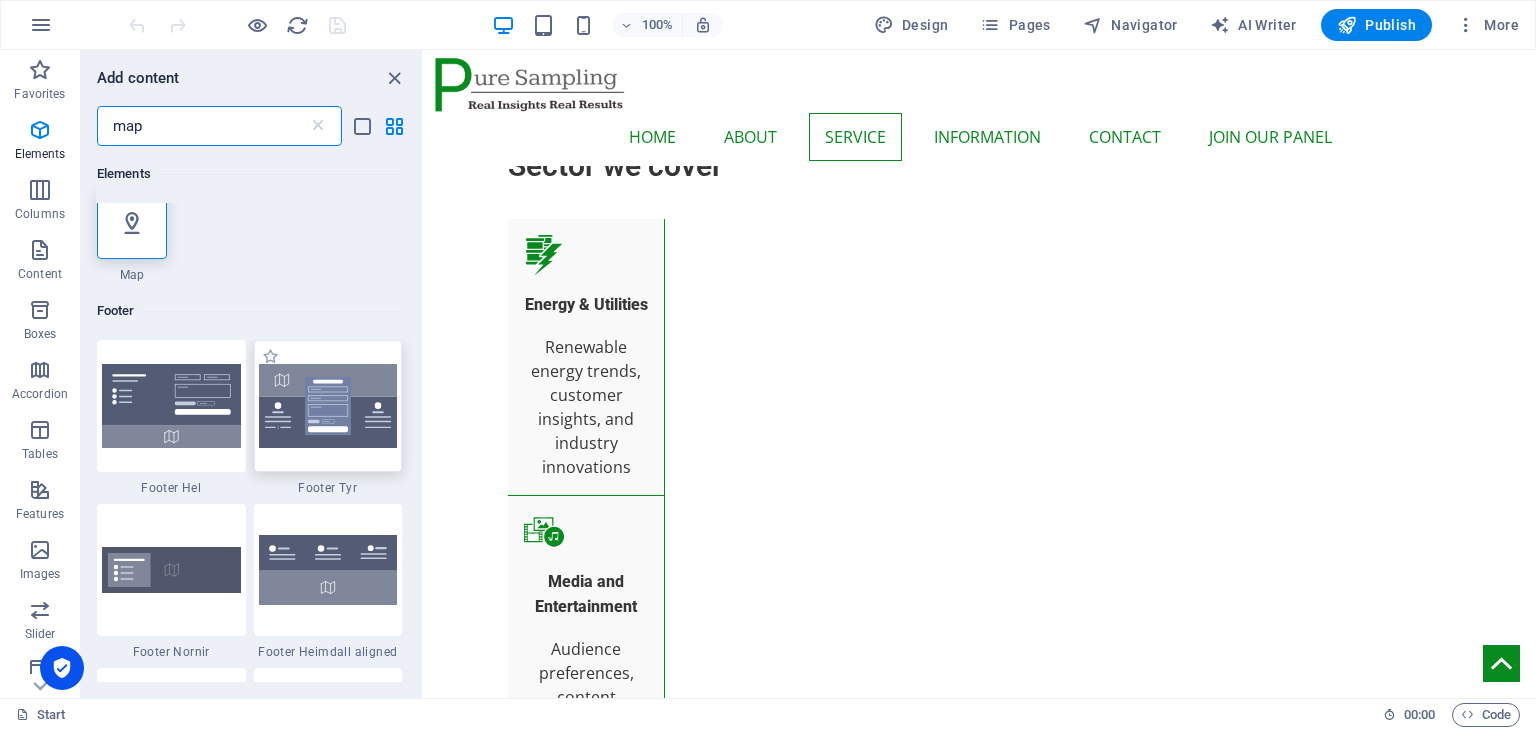 scroll, scrollTop: 0, scrollLeft: 0, axis: both 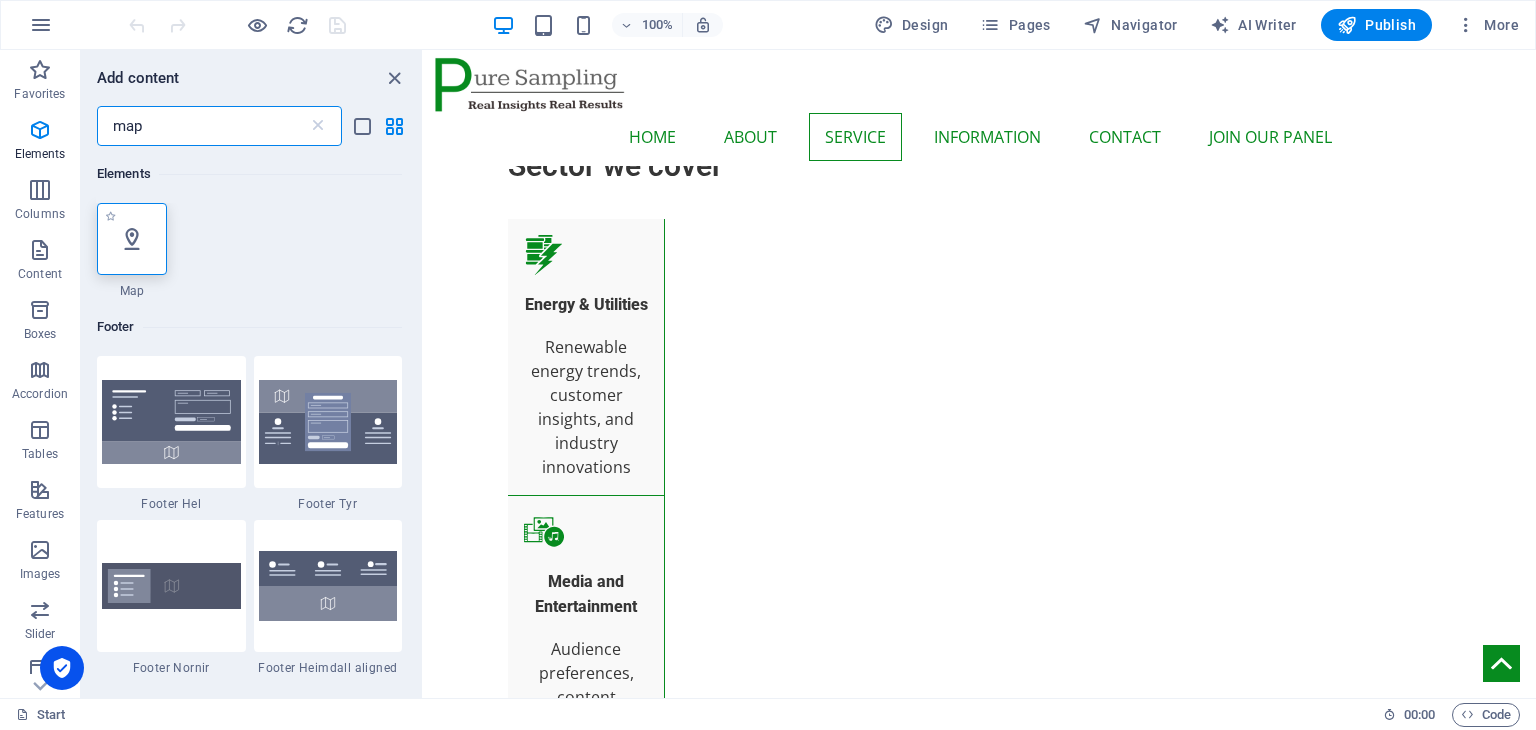 type on "map" 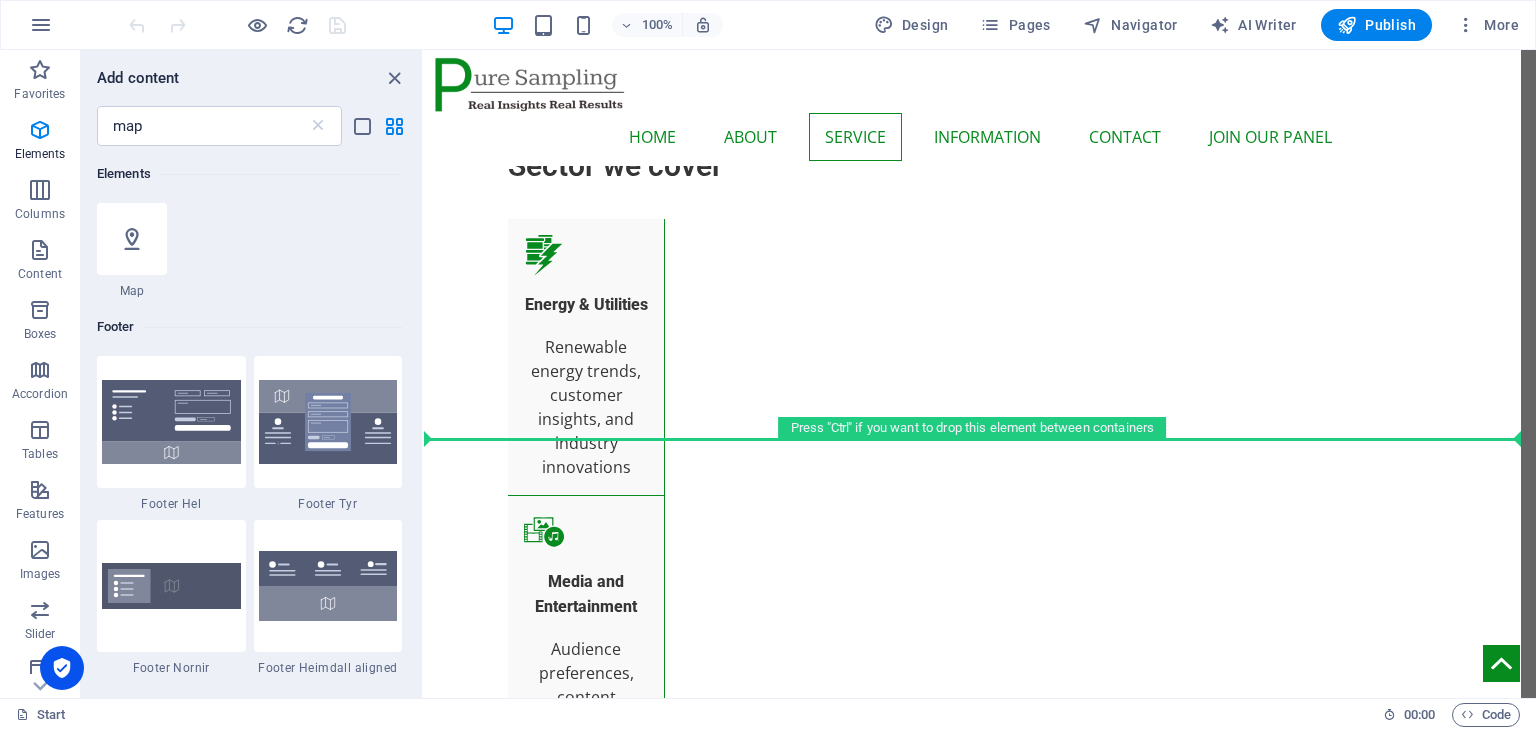 select on "1" 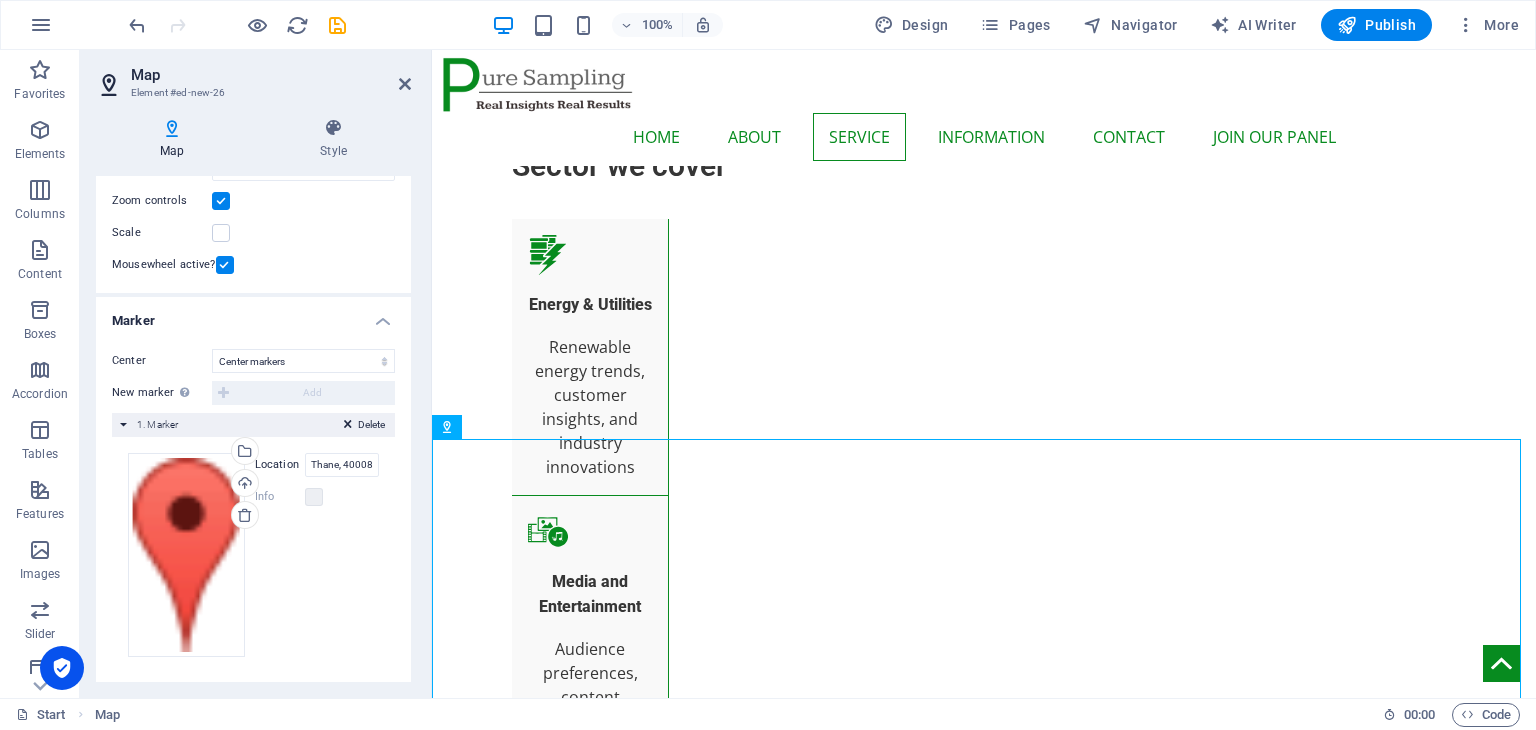 scroll, scrollTop: 239, scrollLeft: 0, axis: vertical 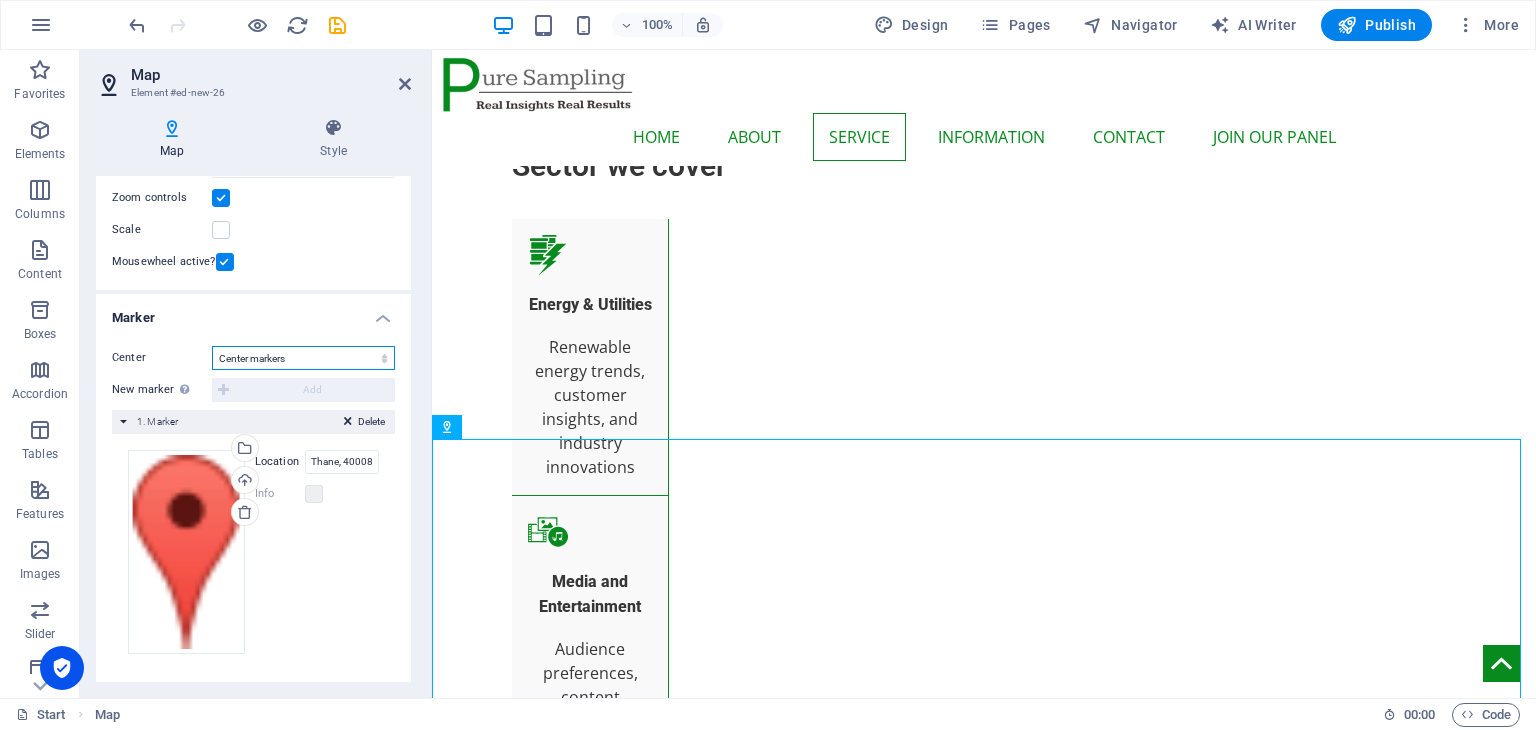click on "Don't center Center markers Center and zoom markers" at bounding box center (303, 358) 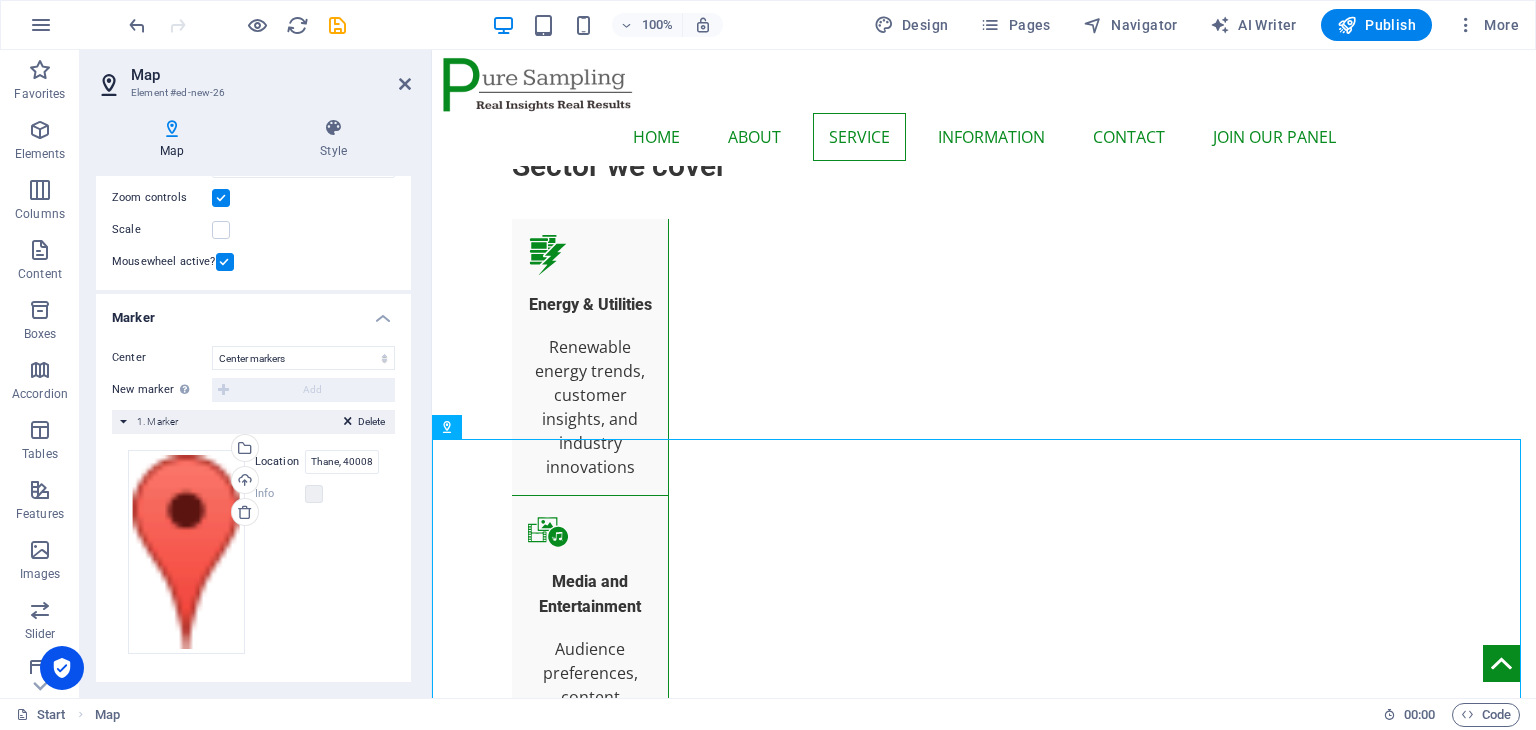click on "Marker" at bounding box center (253, 312) 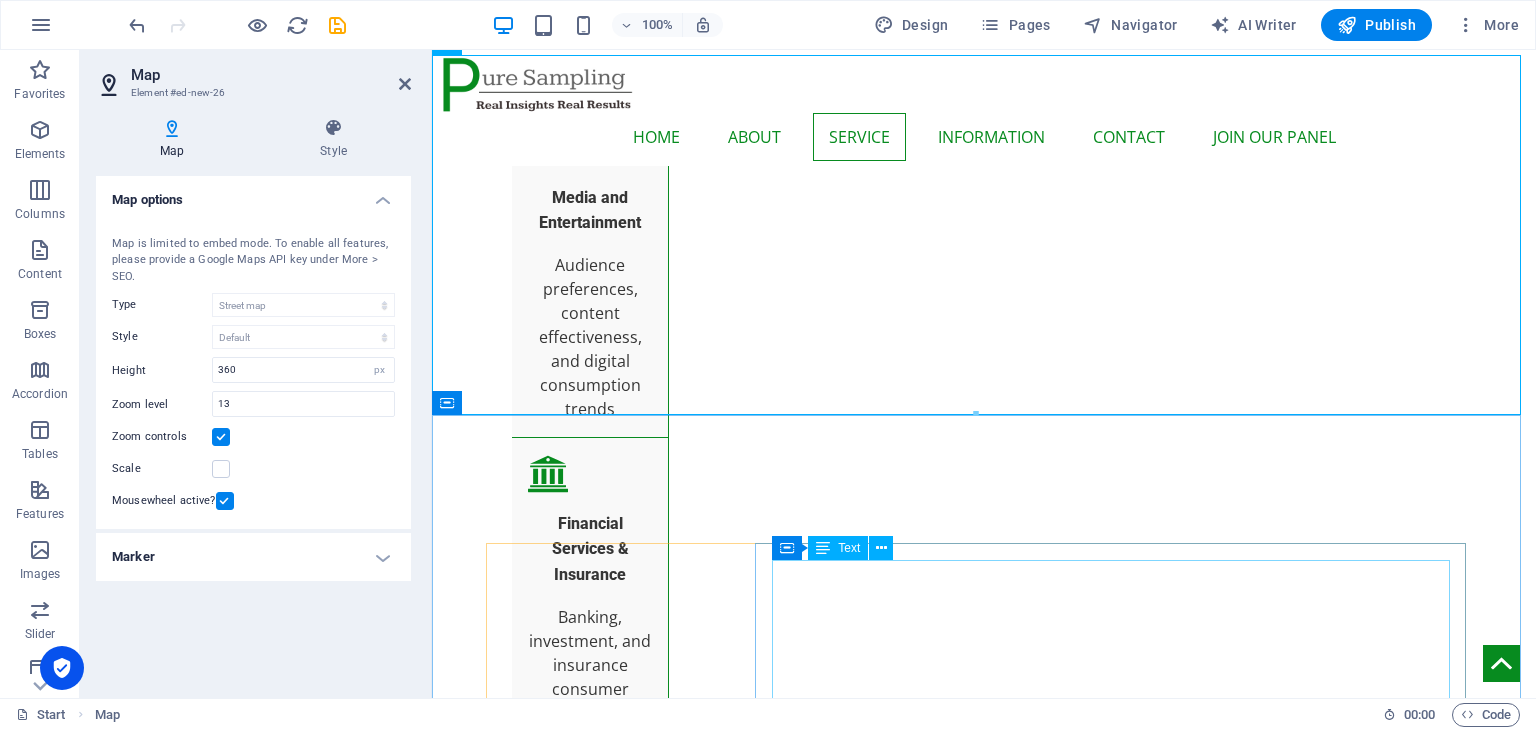 scroll, scrollTop: 3884, scrollLeft: 0, axis: vertical 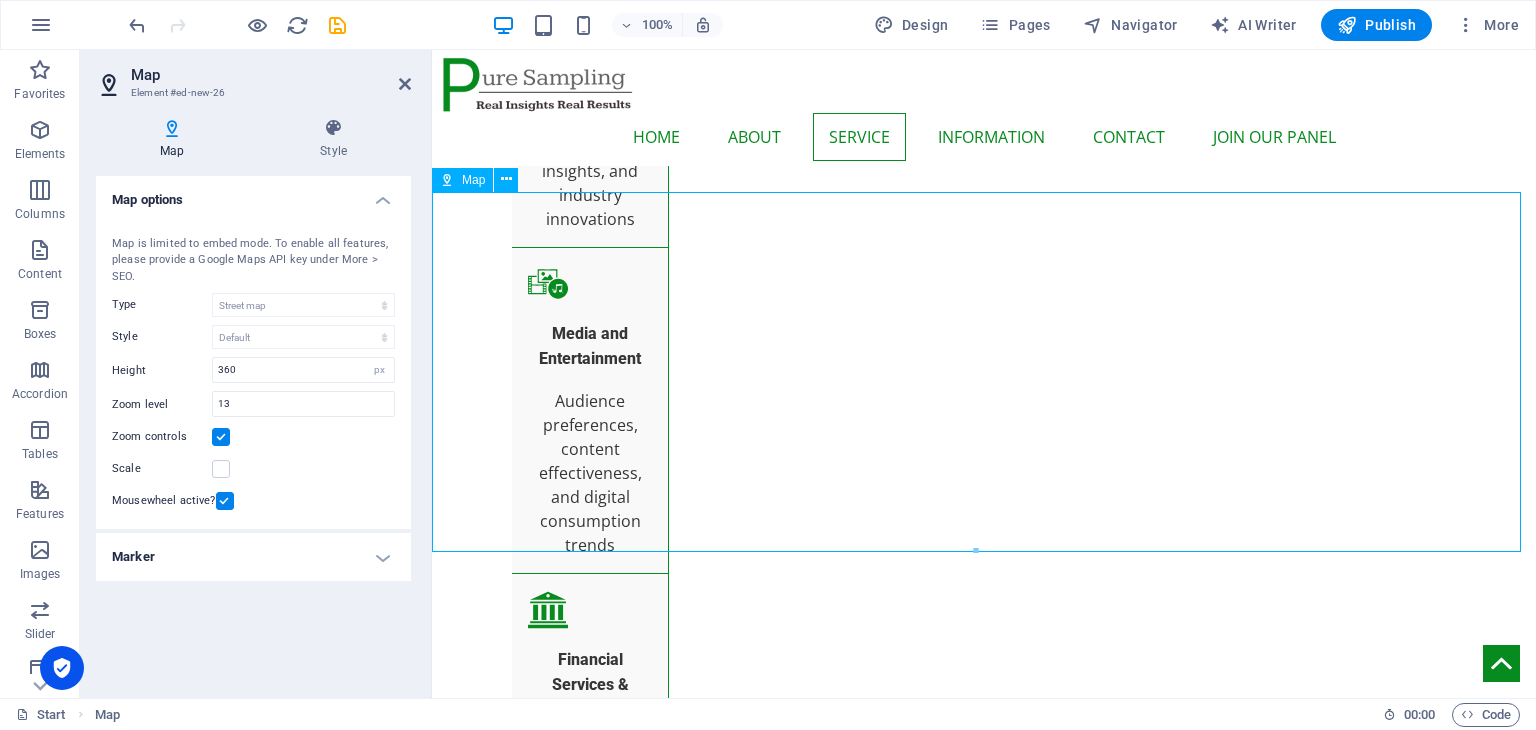 click on "← Move left → Move right ↑ Move up ↓ Move down + Zoom in - Zoom out Home Jump left by 75% End Jump right by 75% Page Up Jump up by 75% Page Down Jump down by 75% Map Terrain Satellite Labels Keyboard shortcuts Map Data Map data ©2025 Map data ©2025 1 km  Click to toggle between metric and imperial units Terms Report a map error" at bounding box center [984, 6389] 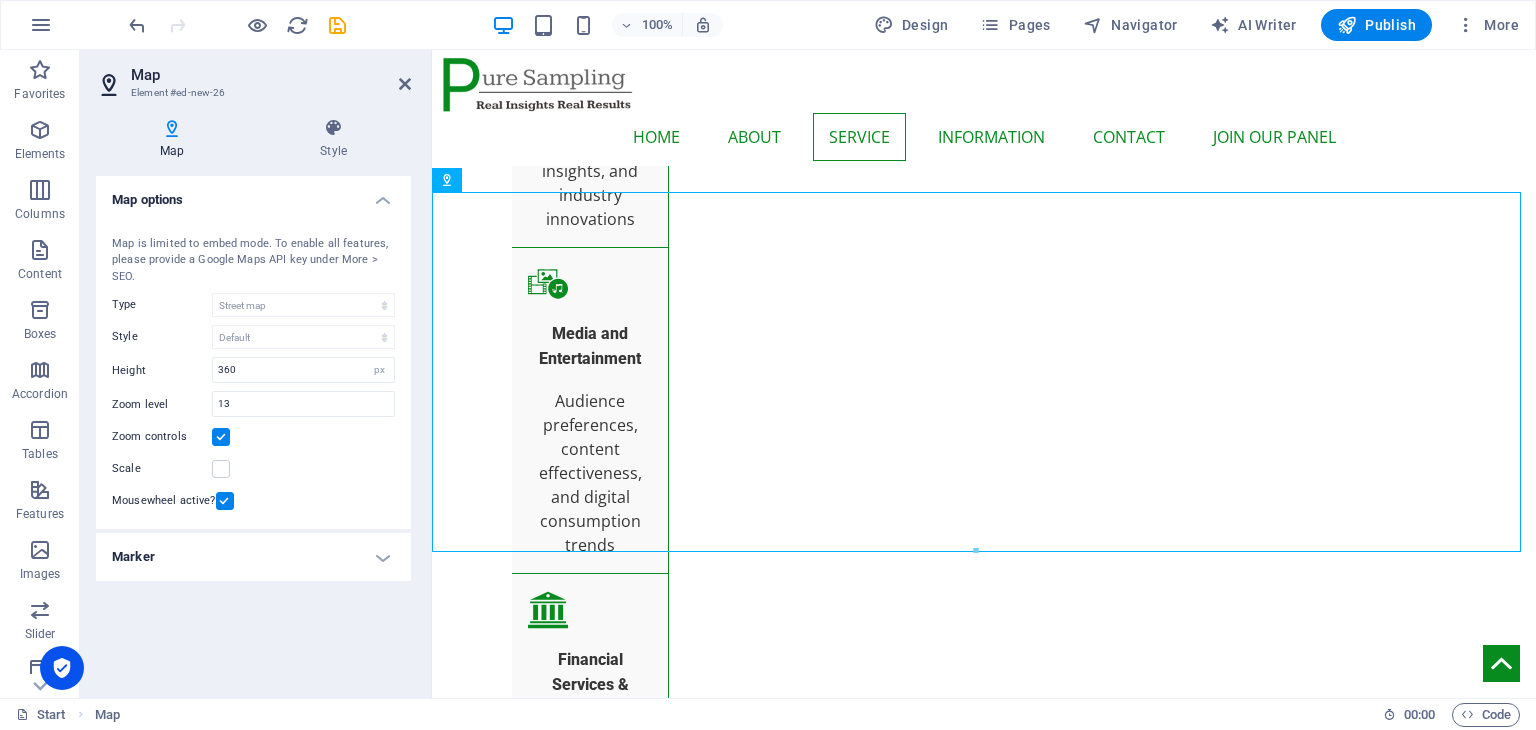 click on "Marker" at bounding box center [253, 557] 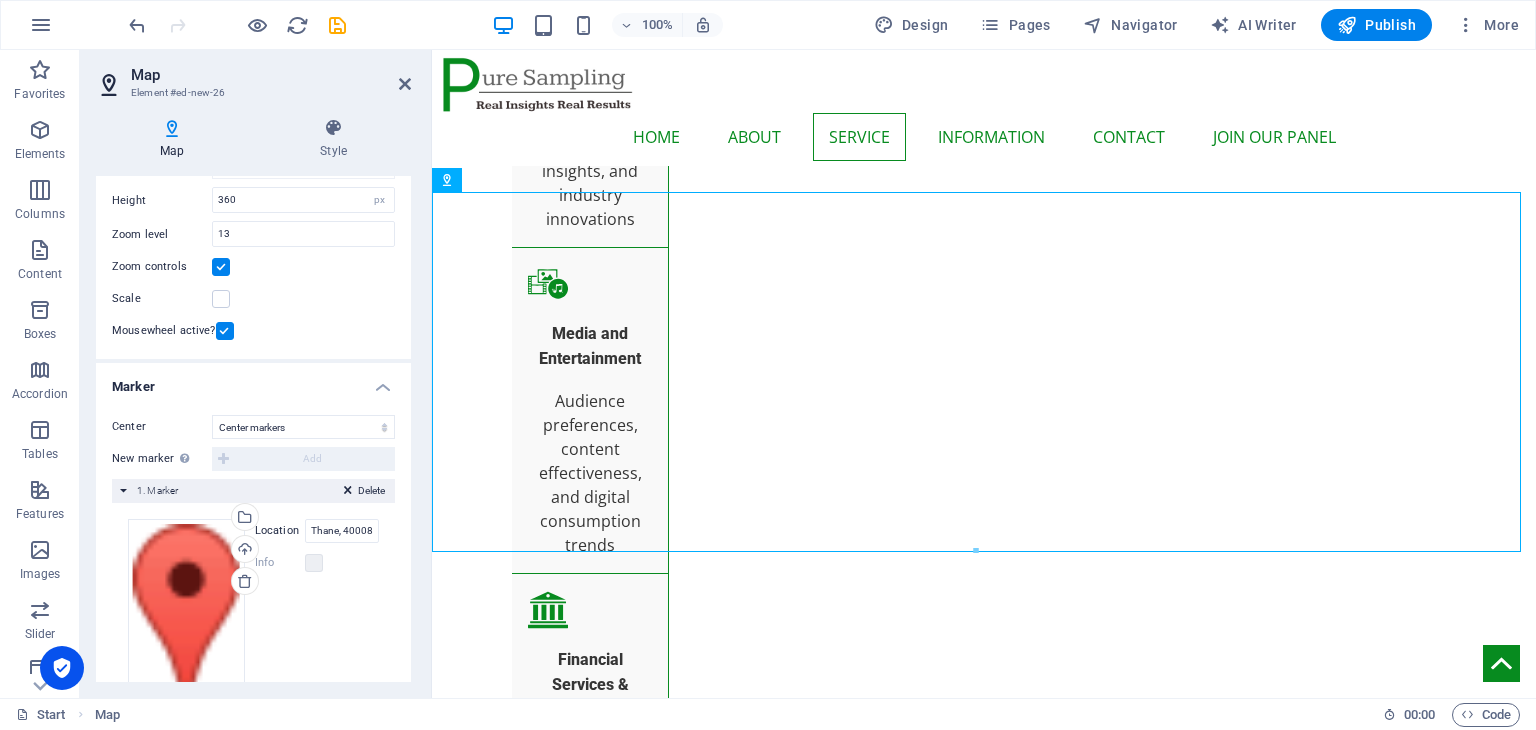 scroll, scrollTop: 176, scrollLeft: 0, axis: vertical 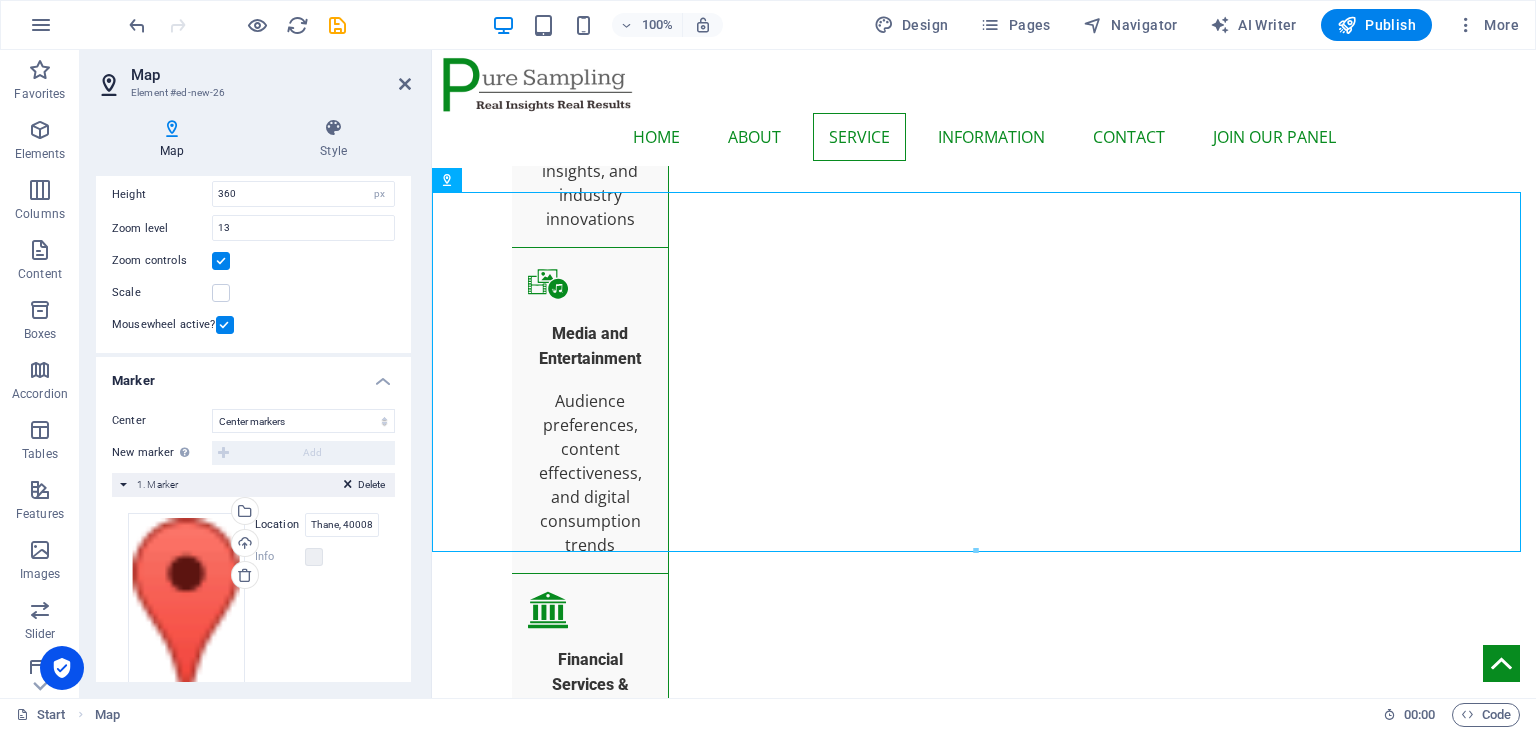 click on "New marker To enable this feature, please provide a Google Maps API key in the website settings. Add" at bounding box center [253, 453] 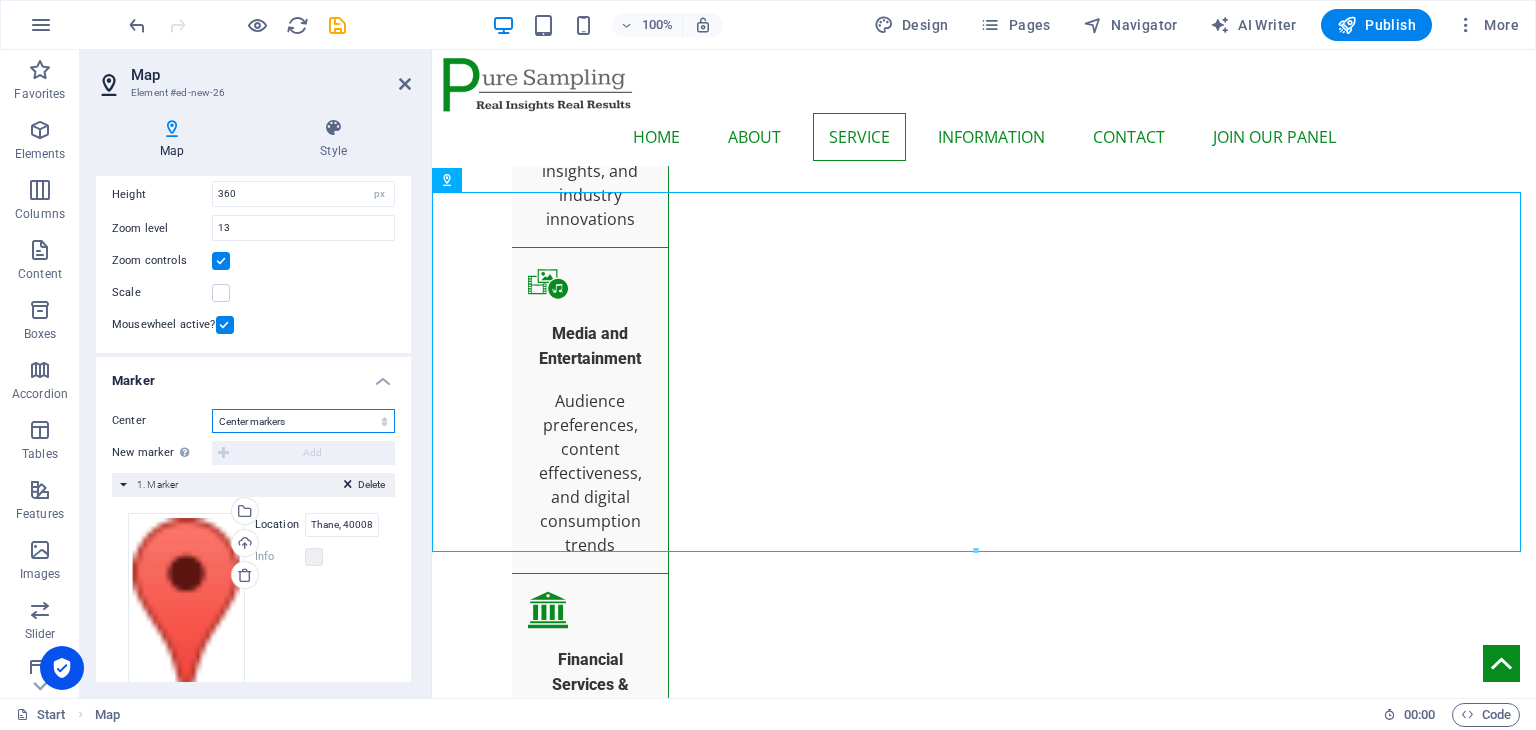 click on "Don't center Center markers Center and zoom markers" at bounding box center (303, 421) 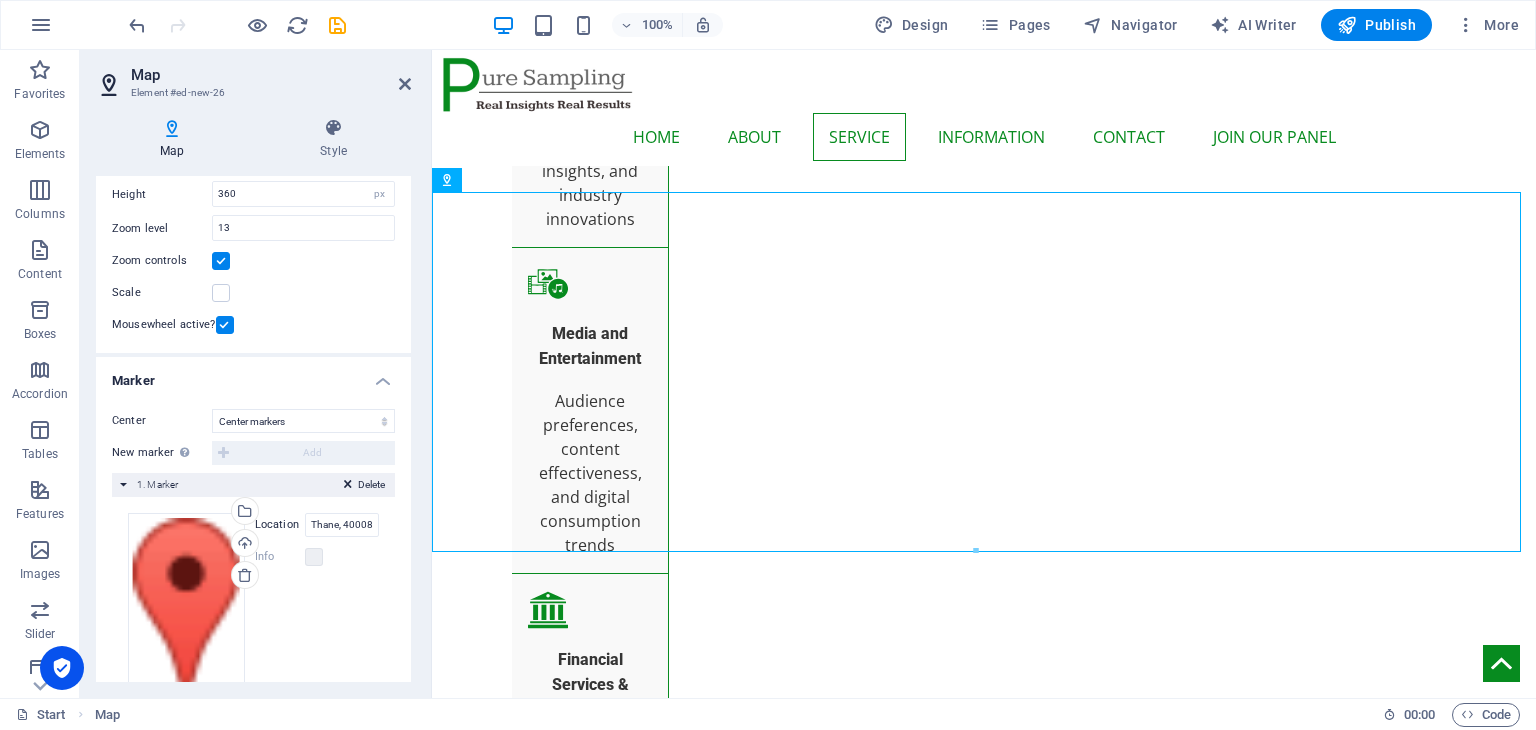 click on "Marker" at bounding box center (253, 375) 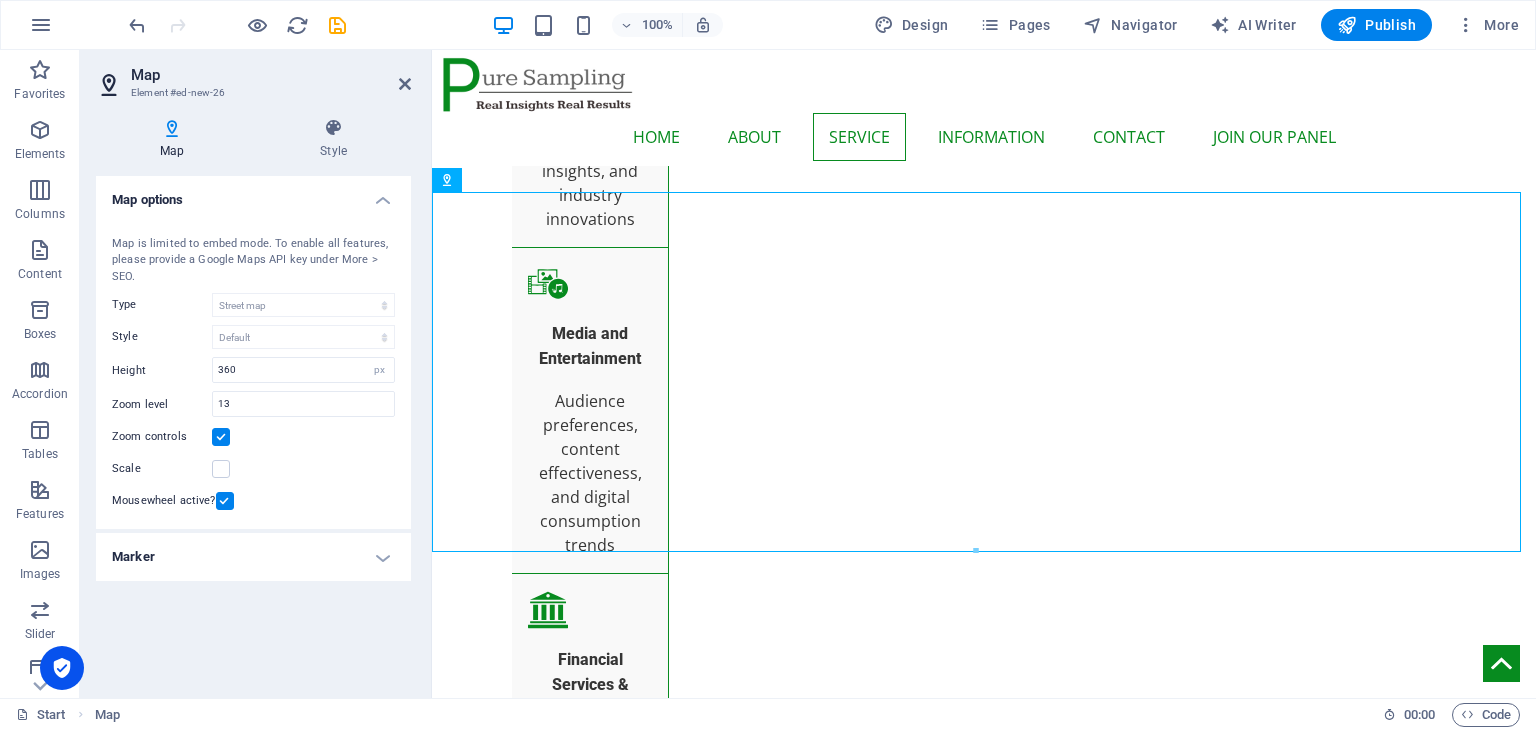 click on "Marker" at bounding box center (253, 557) 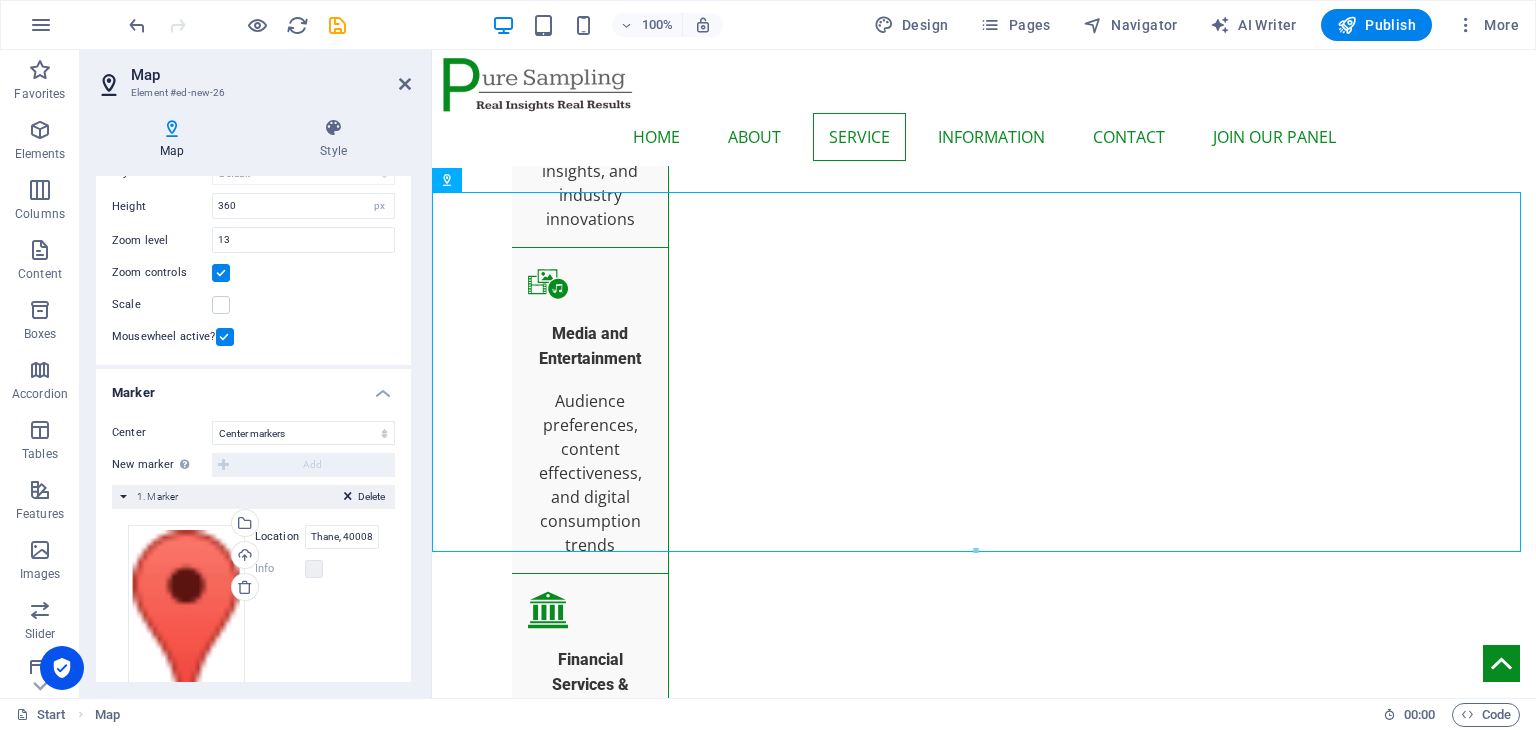 scroll, scrollTop: 239, scrollLeft: 0, axis: vertical 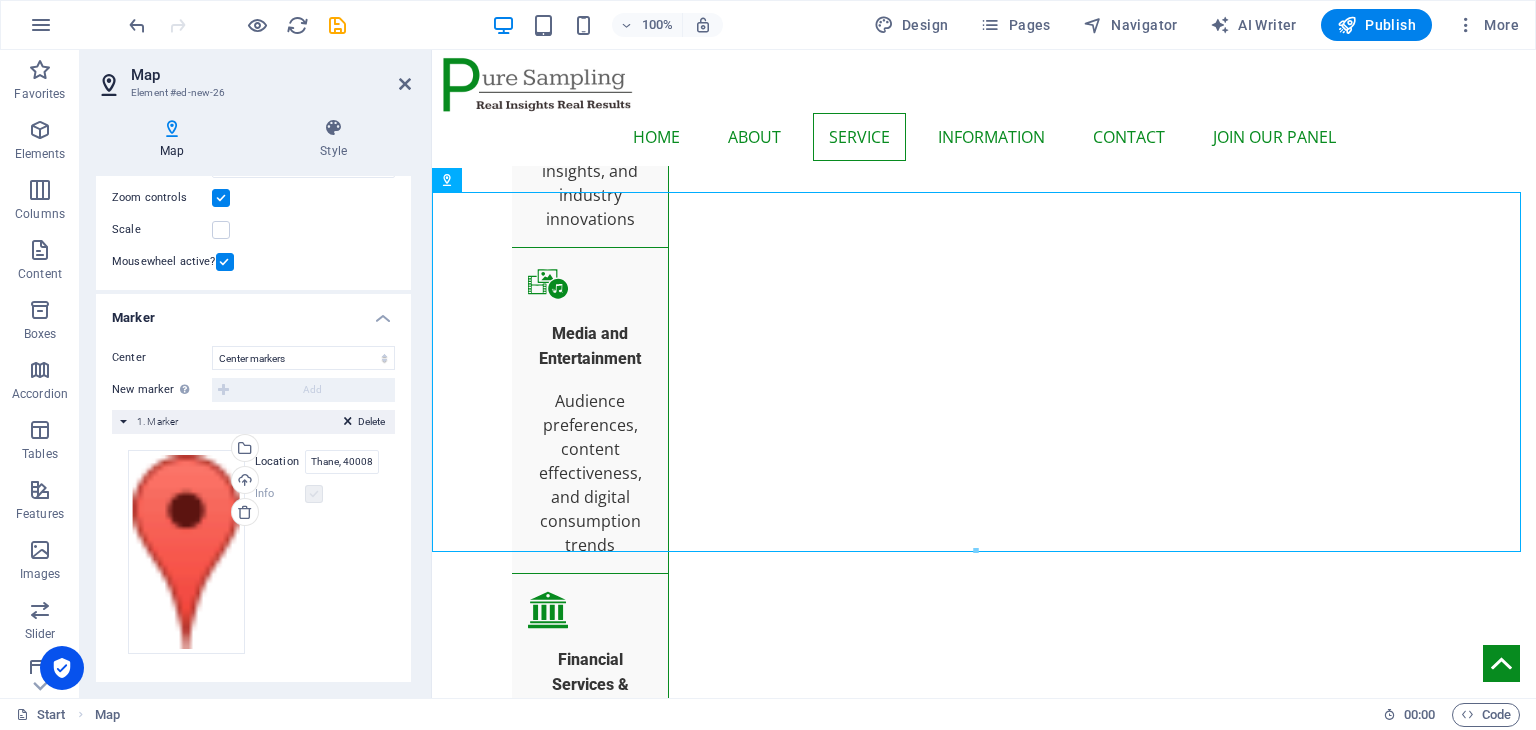 click at bounding box center (314, 494) 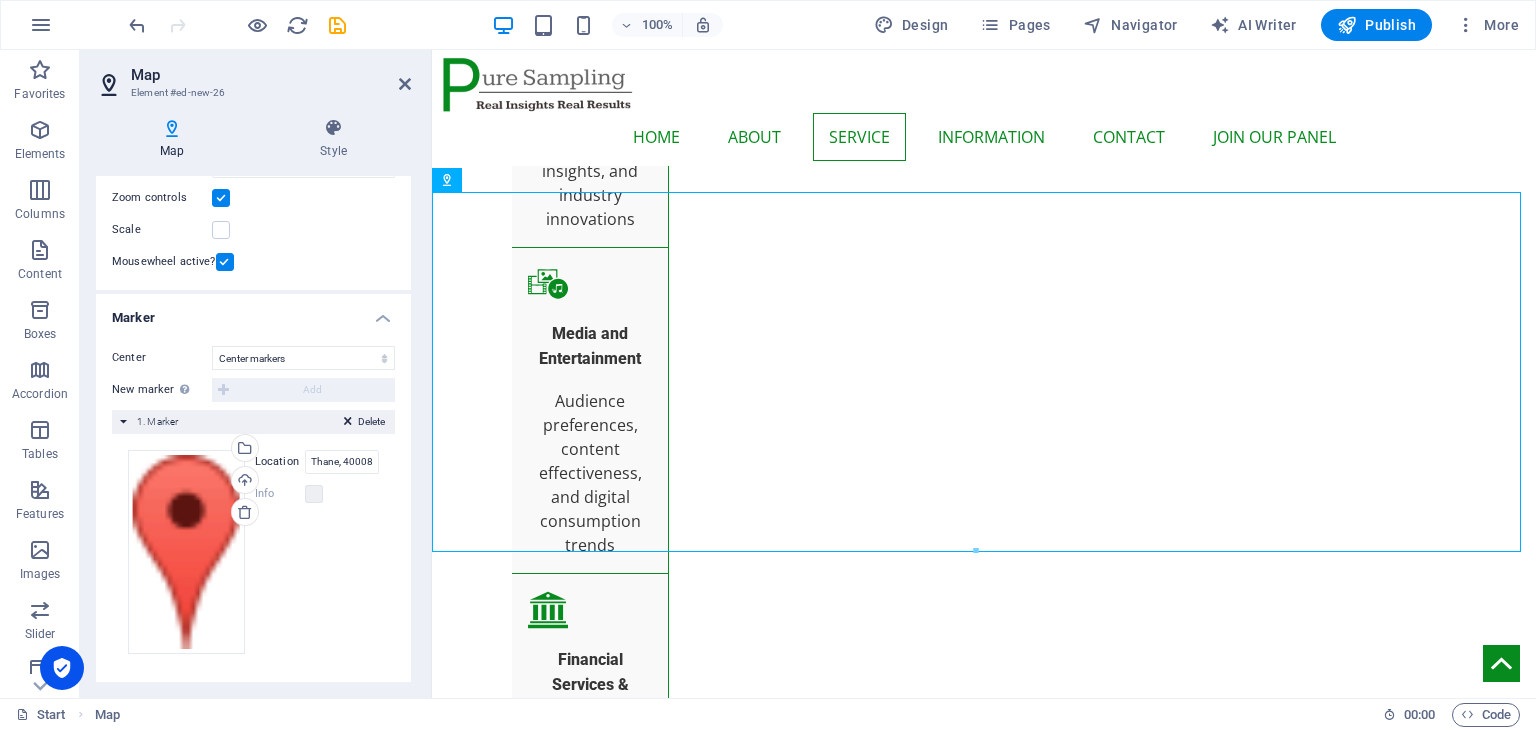 click on "Delete 1. Marker" at bounding box center [253, 422] 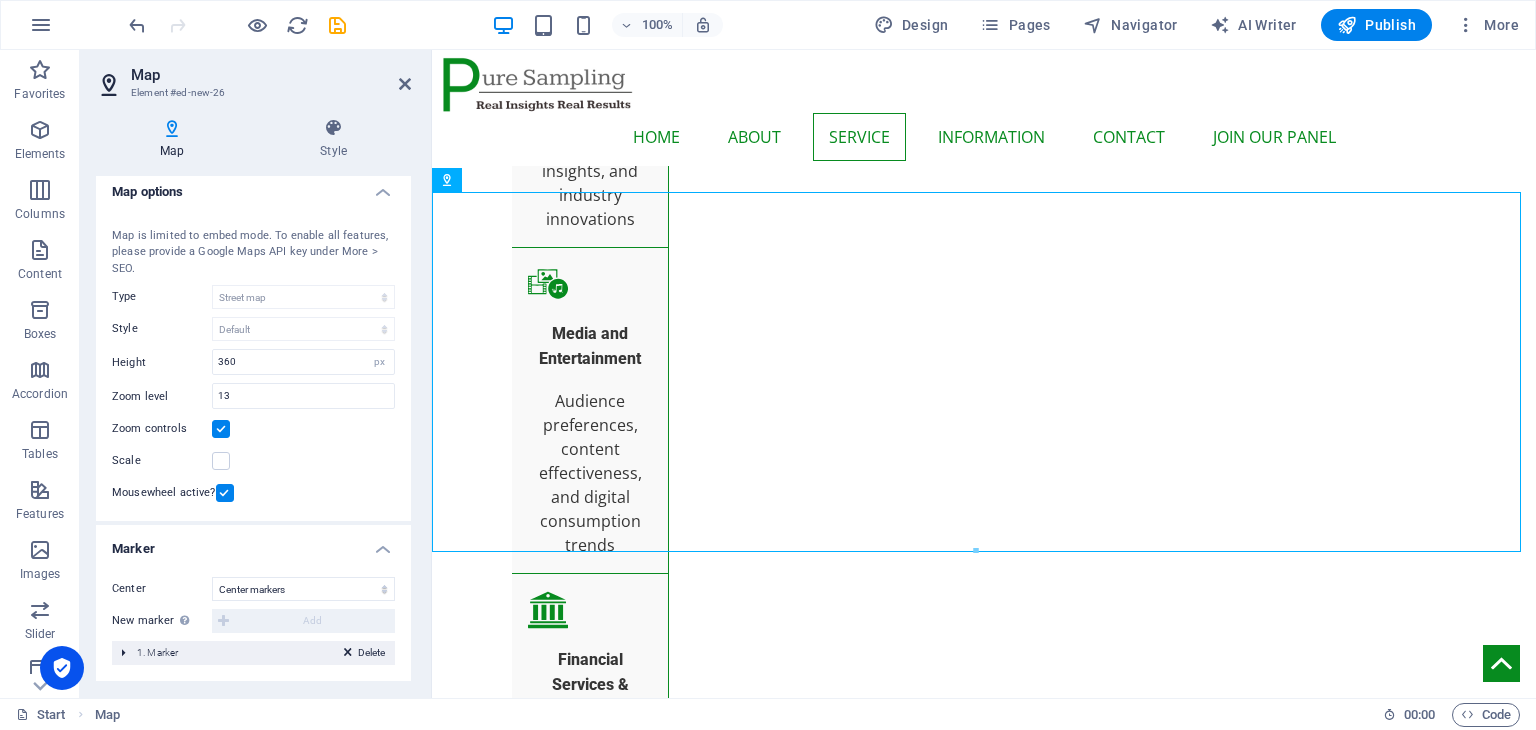 scroll, scrollTop: 6, scrollLeft: 0, axis: vertical 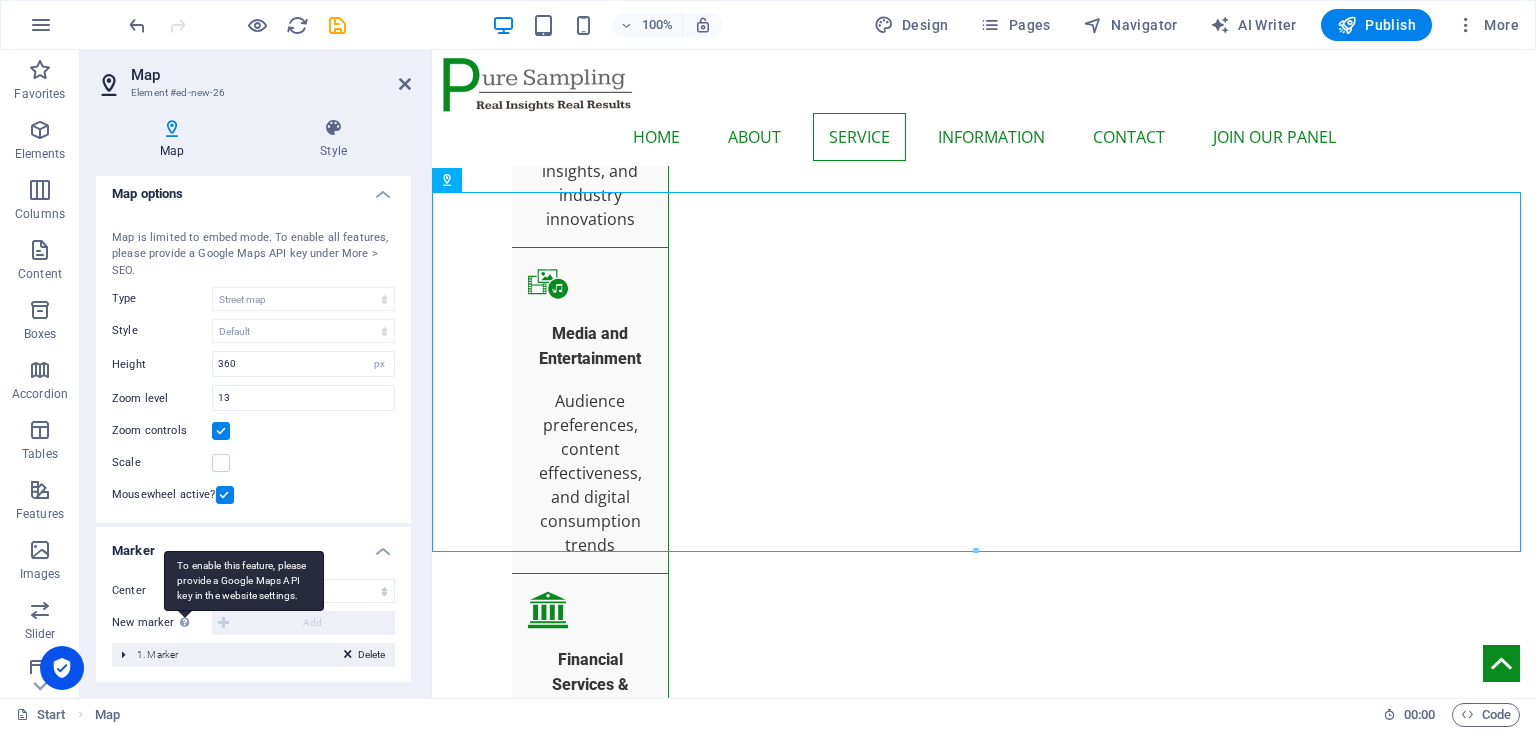click on "To enable this feature, please provide a Google Maps API key in the website settings." at bounding box center [244, 581] 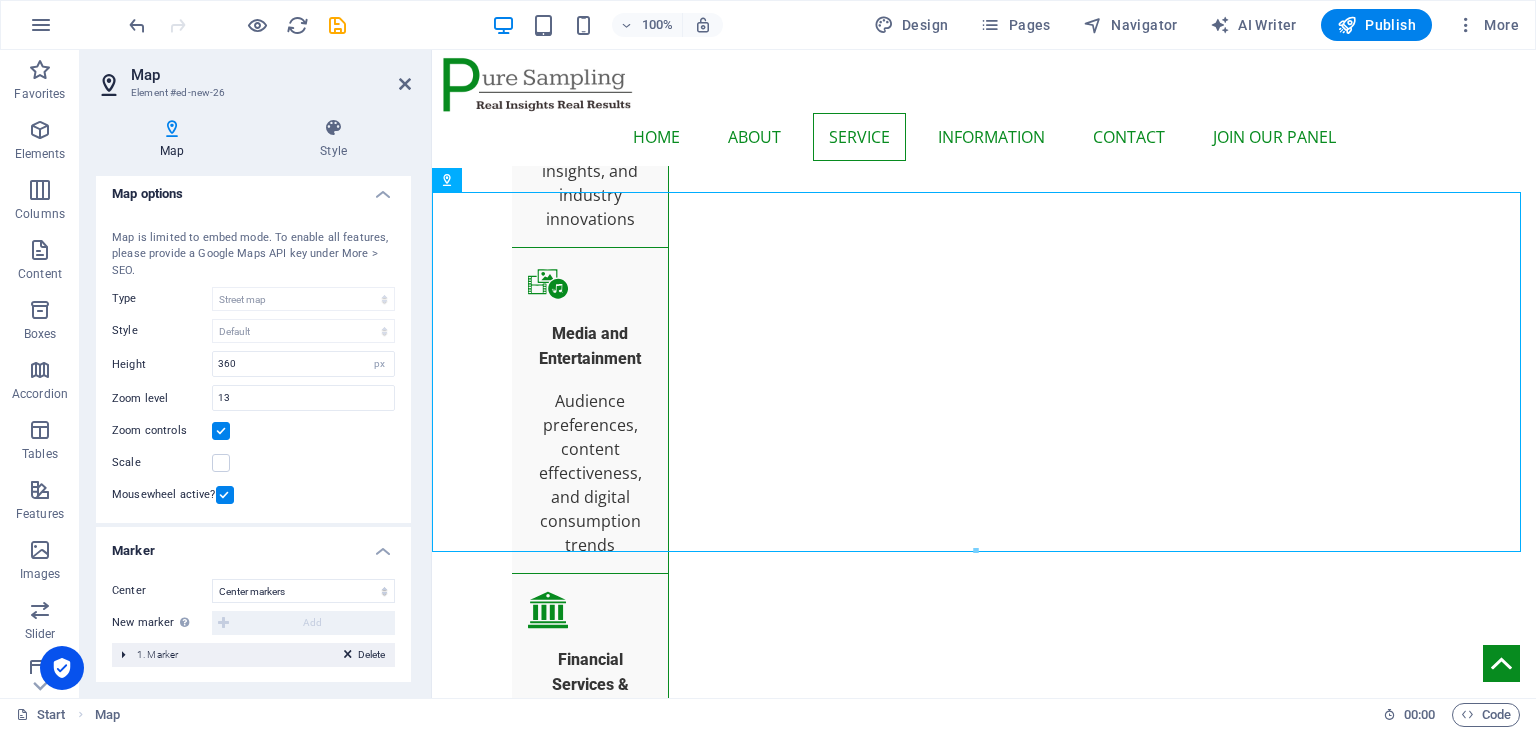 click on "New marker To enable this feature, please provide a Google Maps API key in the website settings. Add" at bounding box center (253, 623) 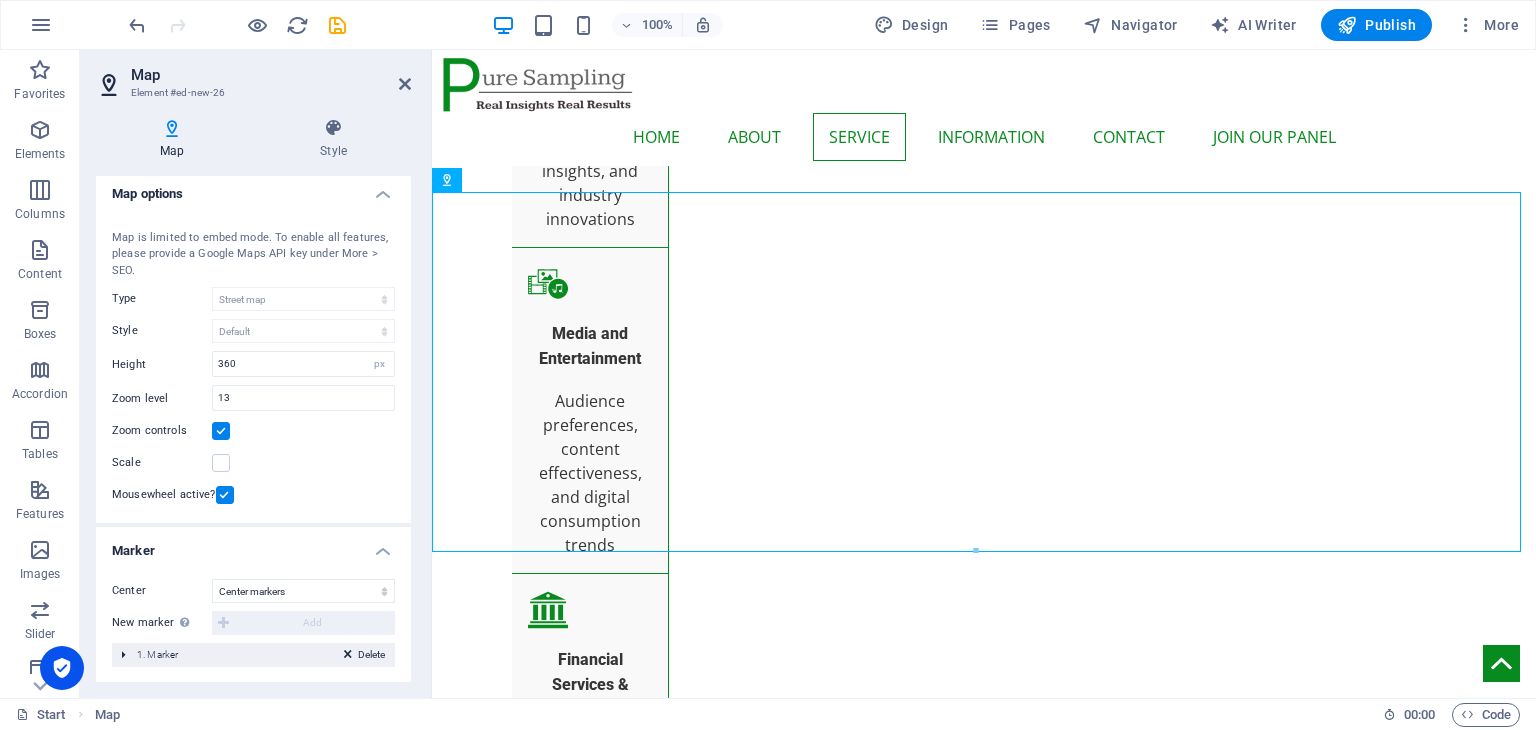 click on "Delete 1. Marker" at bounding box center [253, 655] 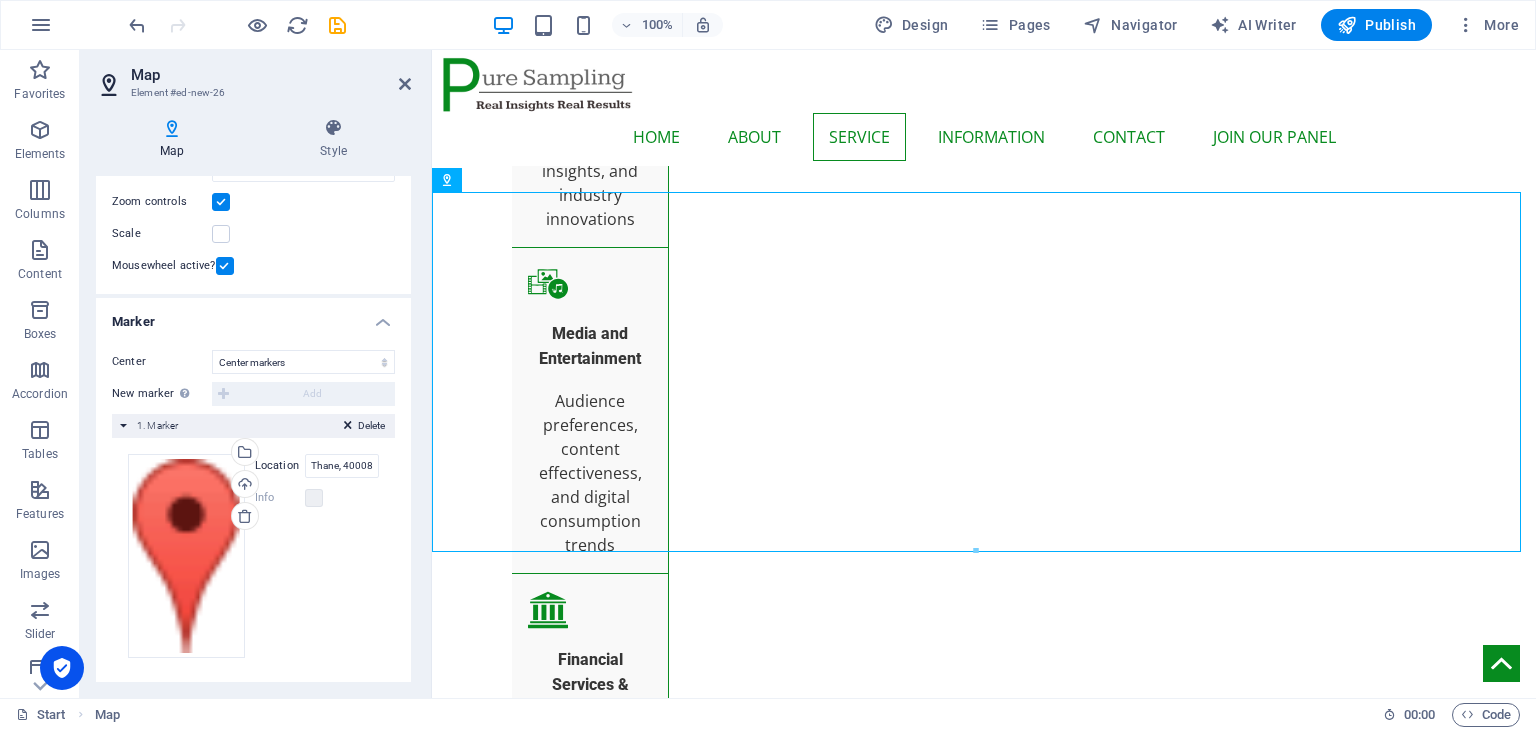 scroll, scrollTop: 239, scrollLeft: 0, axis: vertical 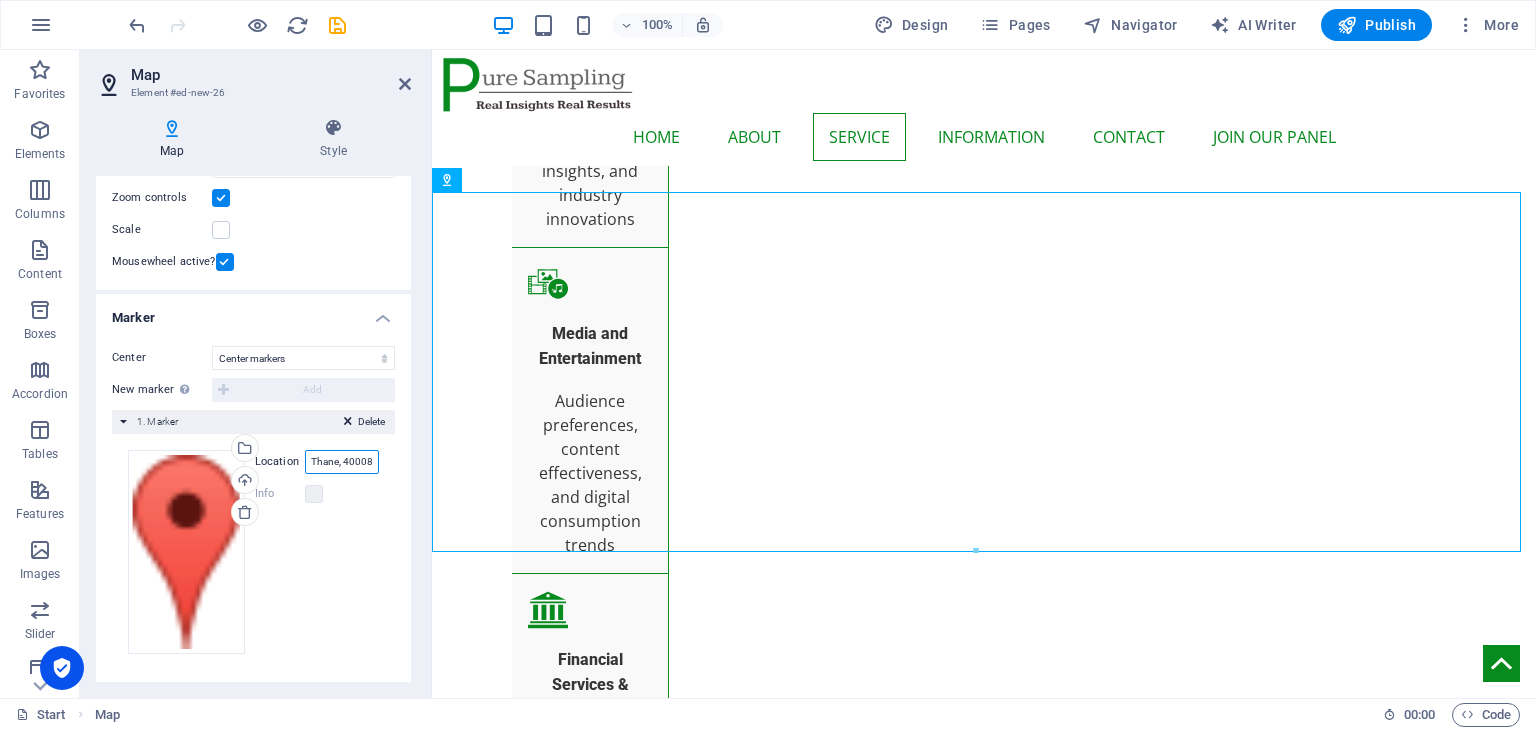 click on "Thane, 400080 [GEOGRAPHIC_DATA]" at bounding box center [342, 462] 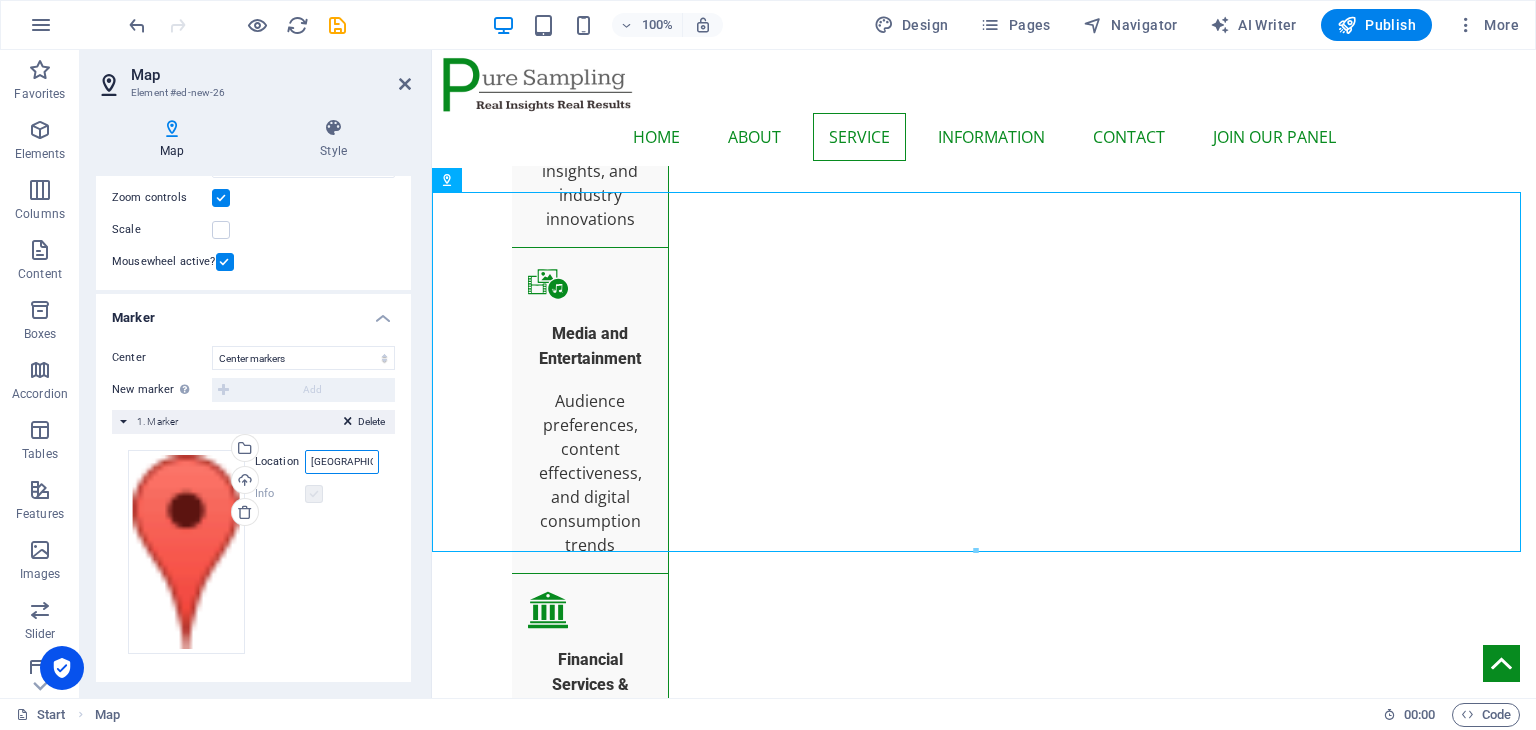 type on "[GEOGRAPHIC_DATA]" 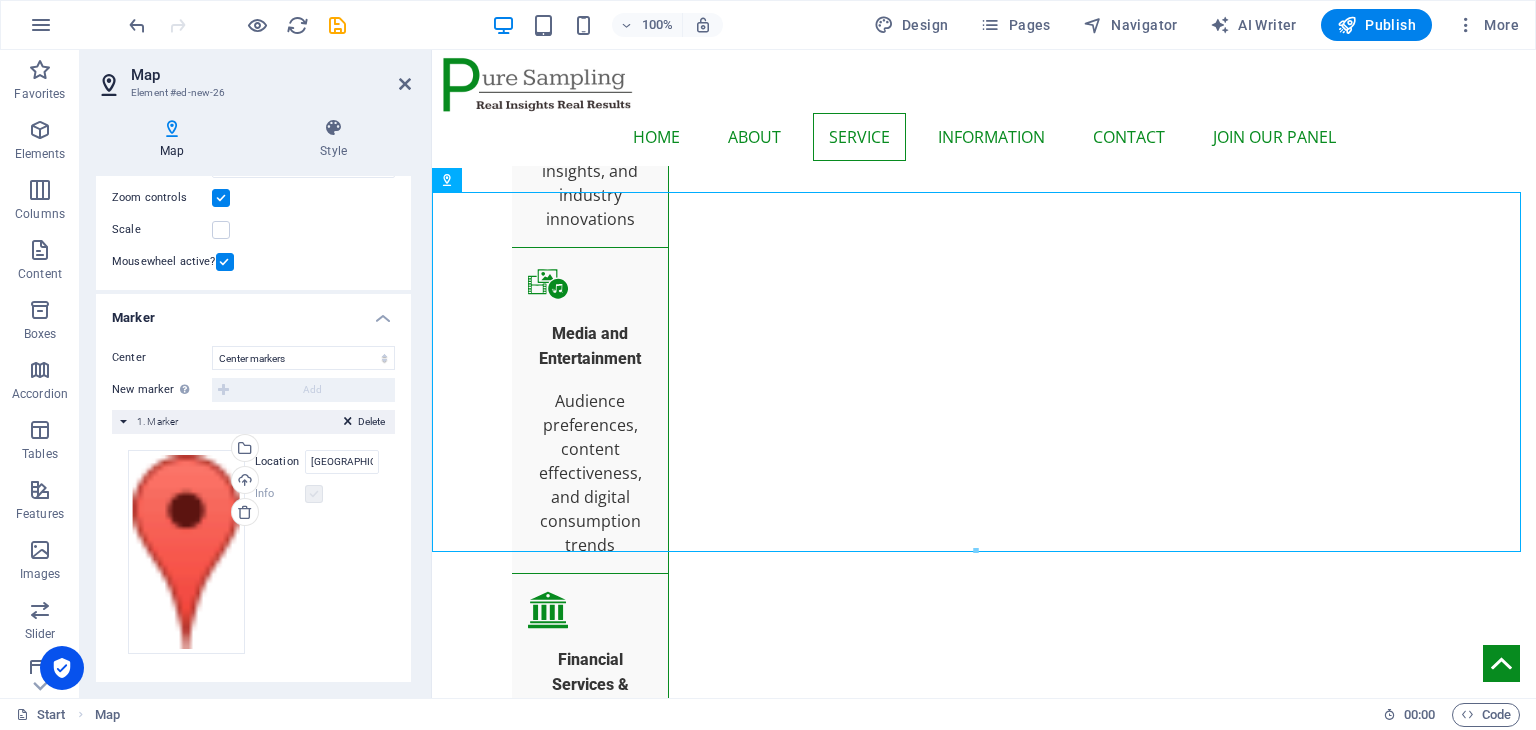 click at bounding box center (314, 494) 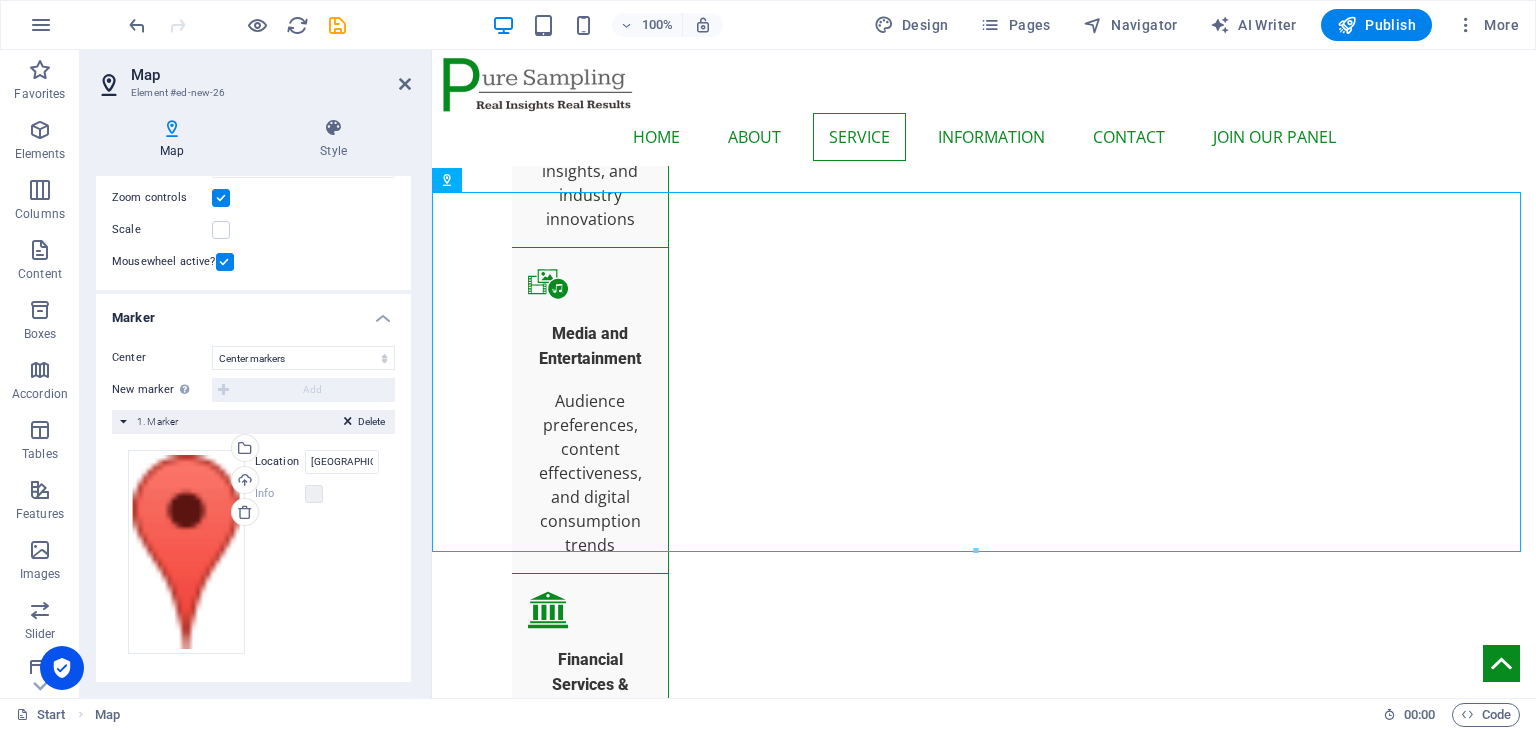 click on "Delete" at bounding box center (364, 422) 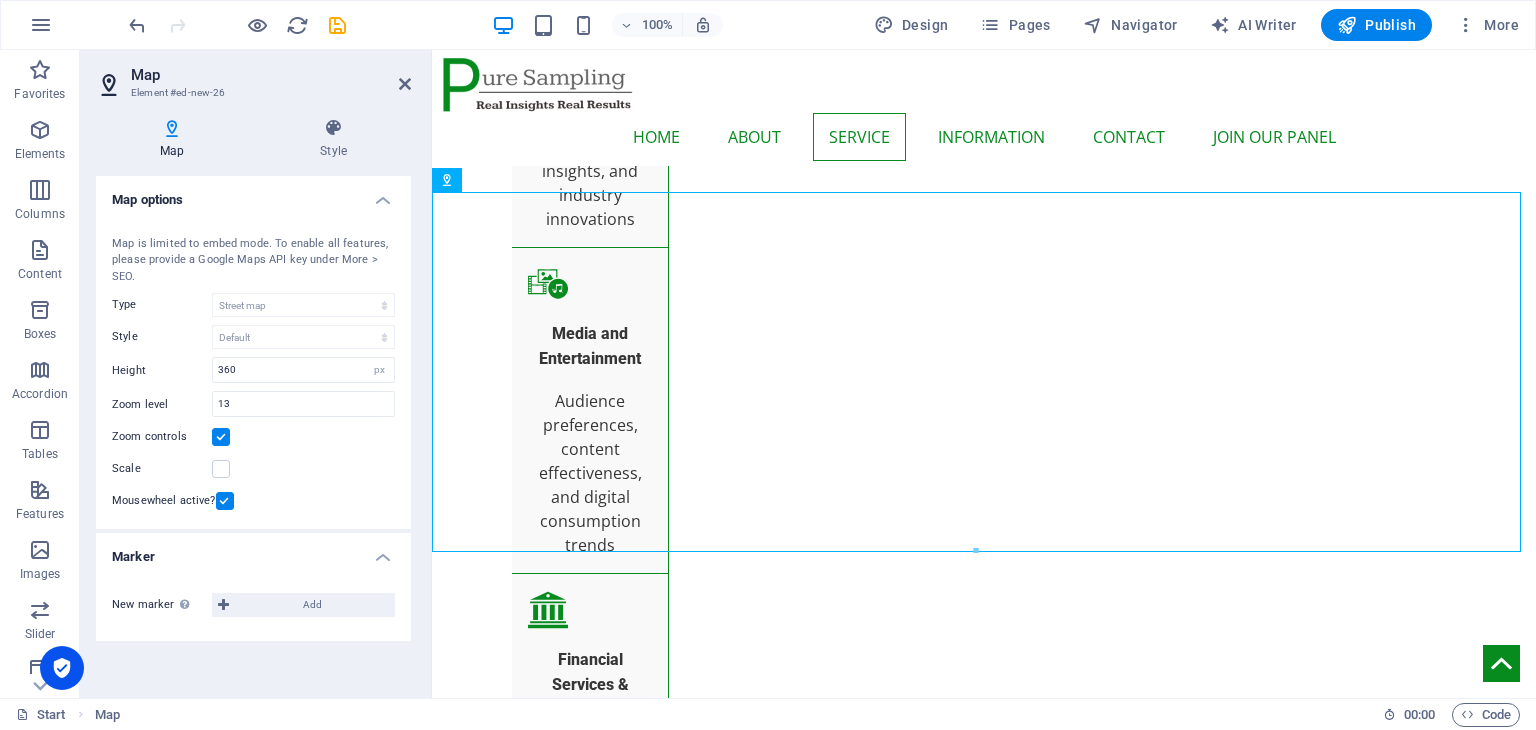scroll, scrollTop: 0, scrollLeft: 0, axis: both 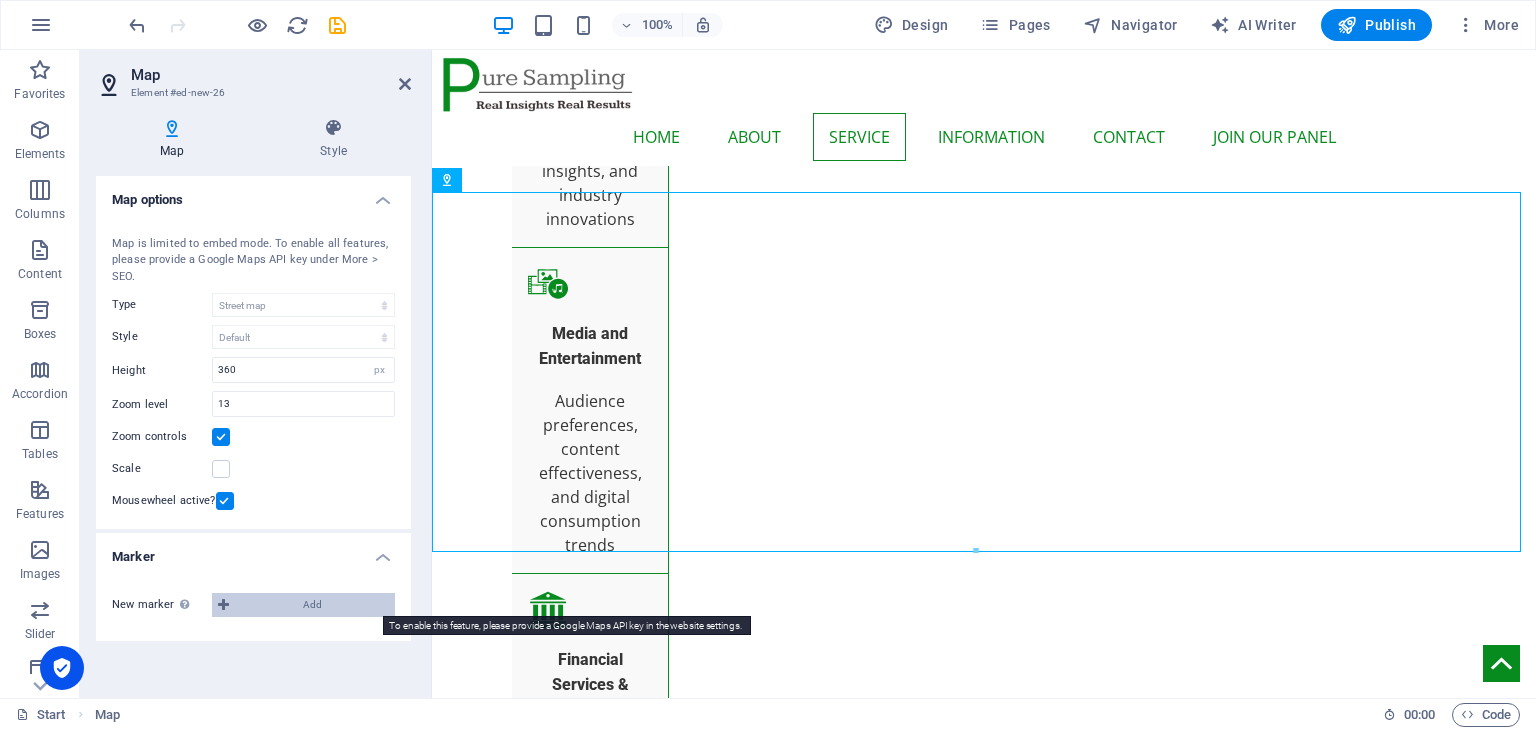 click on "Add" at bounding box center (312, 605) 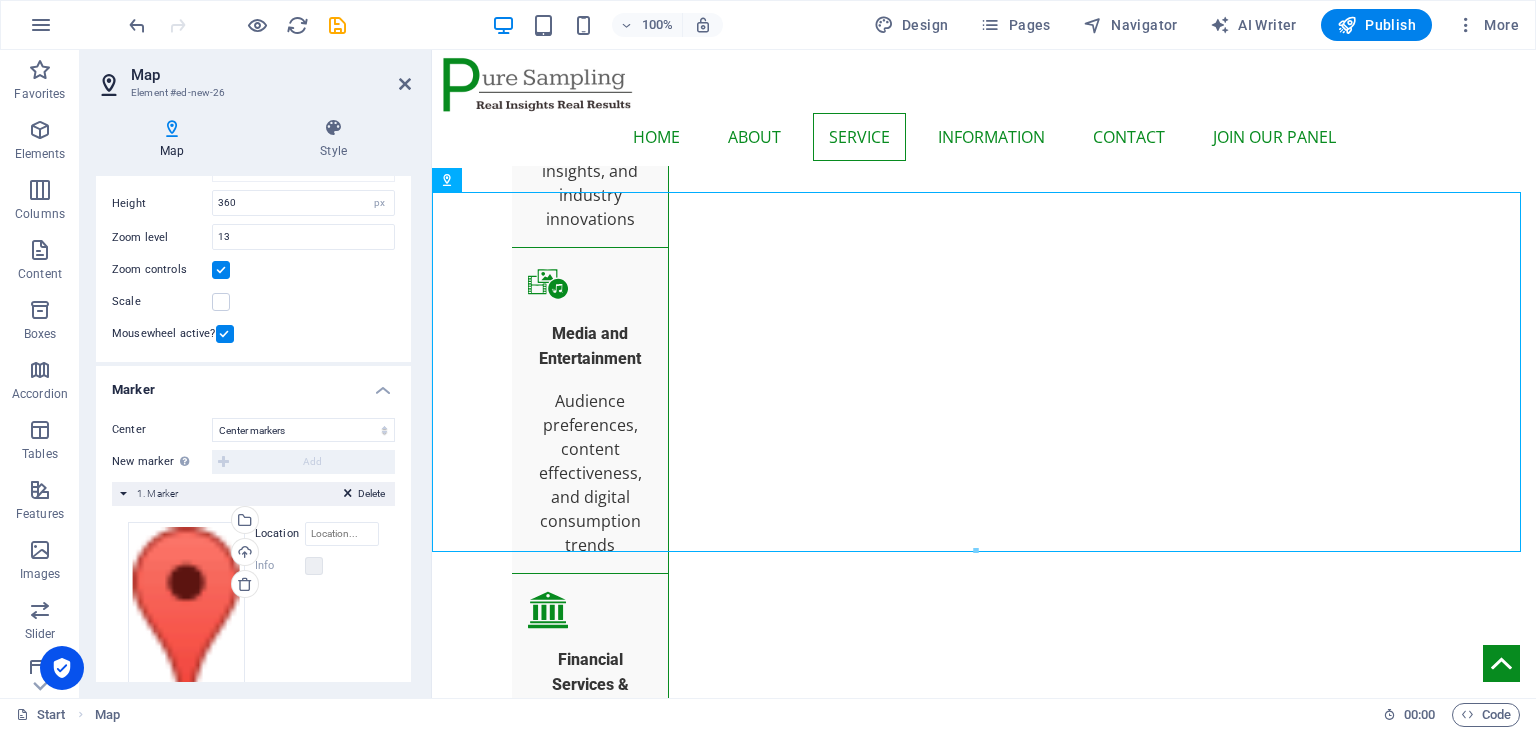scroll, scrollTop: 170, scrollLeft: 0, axis: vertical 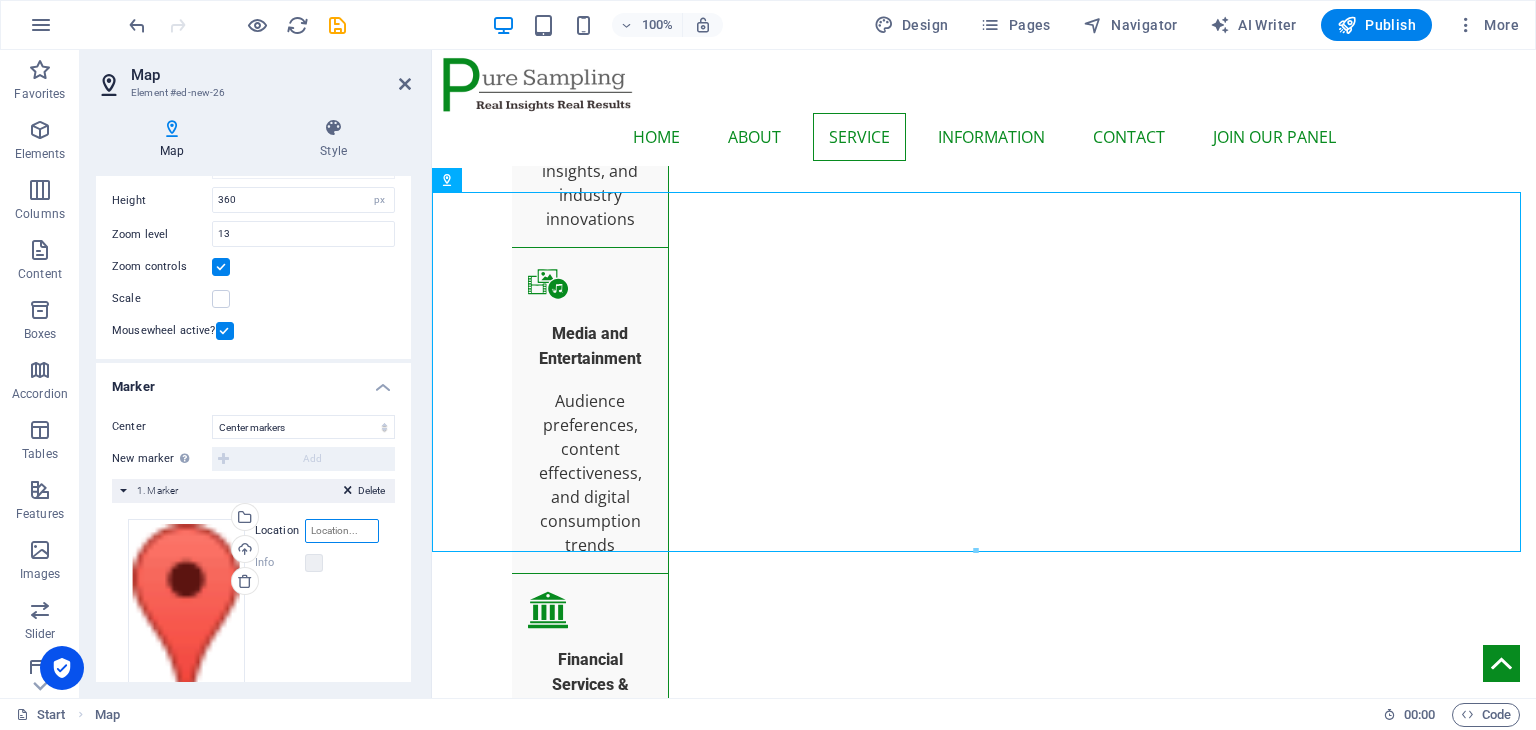 click on "Location" at bounding box center [342, 531] 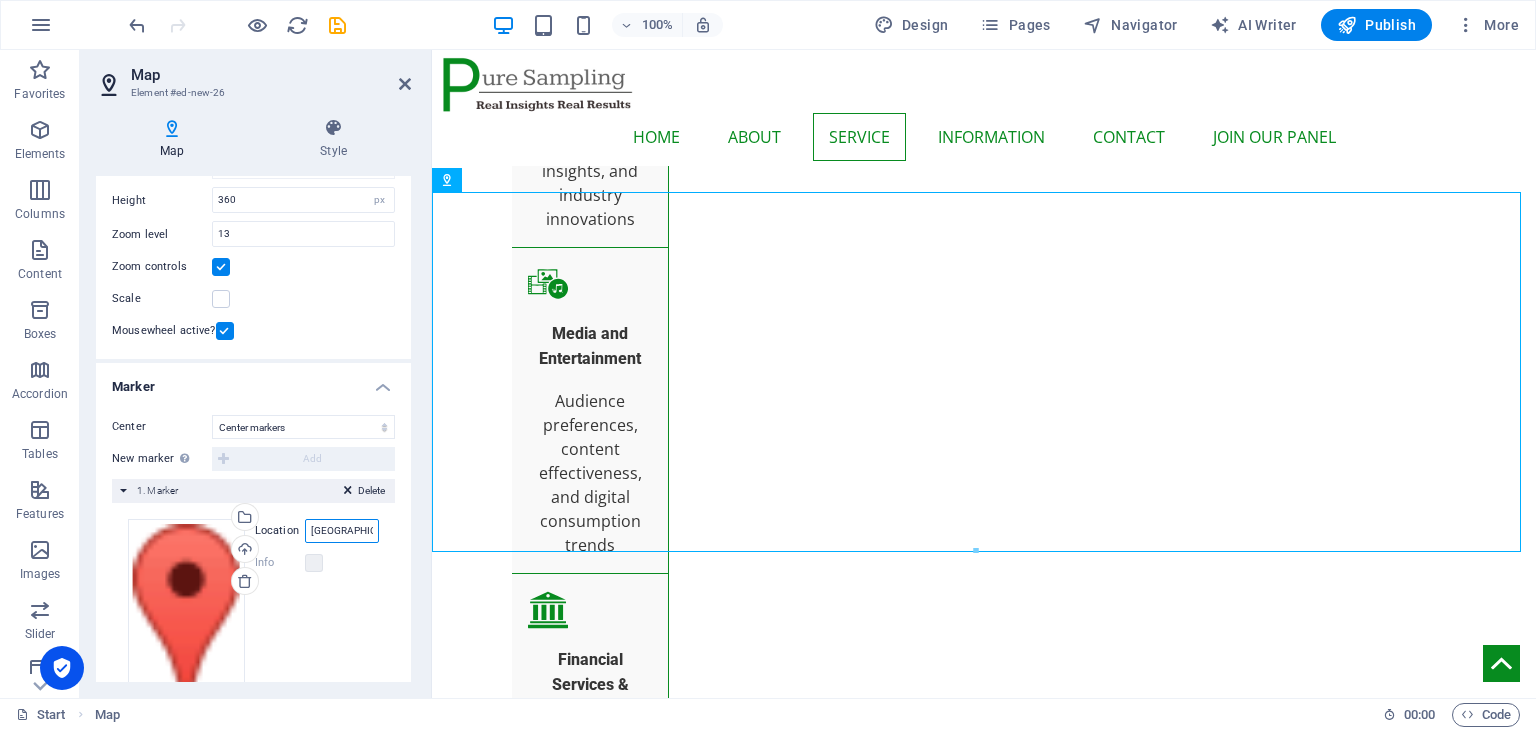 scroll, scrollTop: 239, scrollLeft: 0, axis: vertical 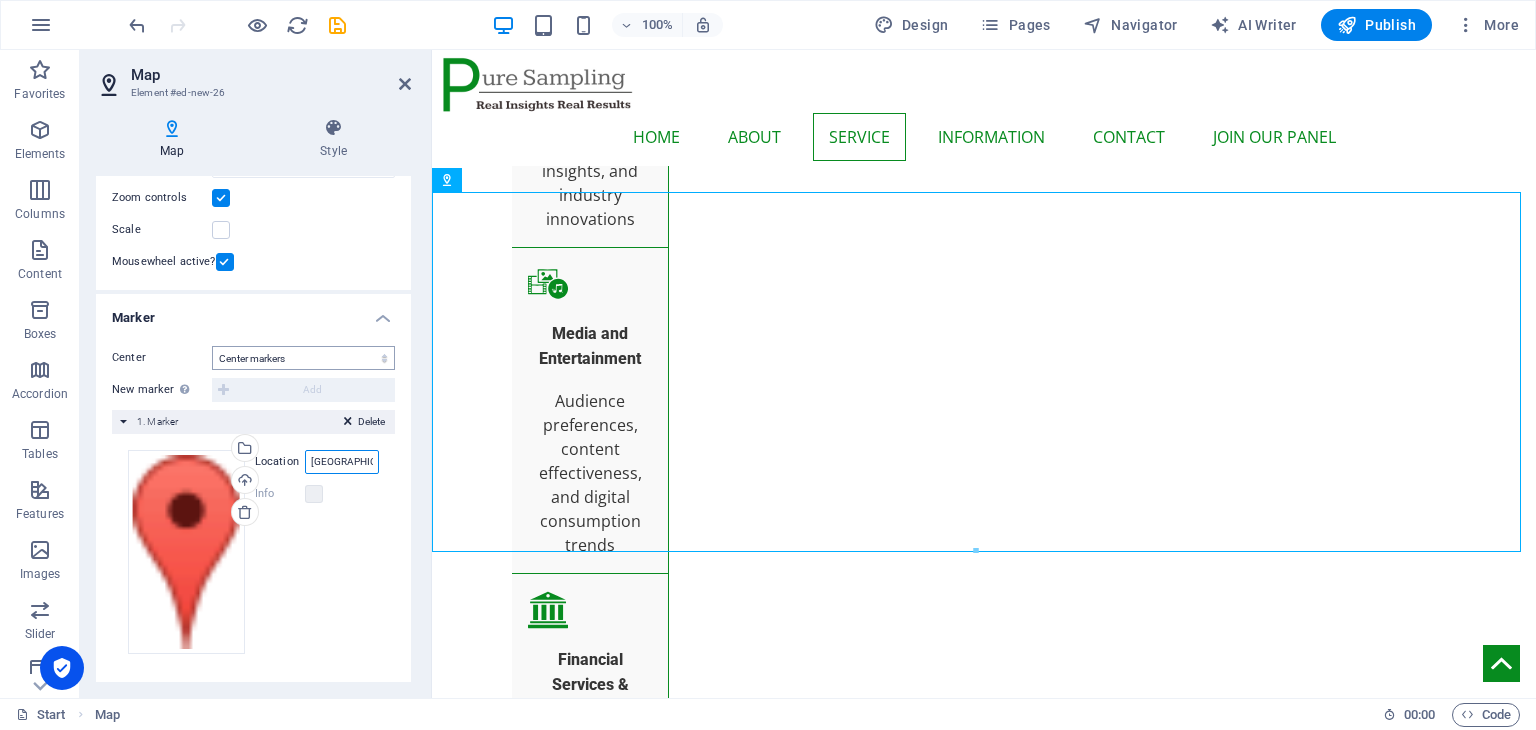 type on "[GEOGRAPHIC_DATA]" 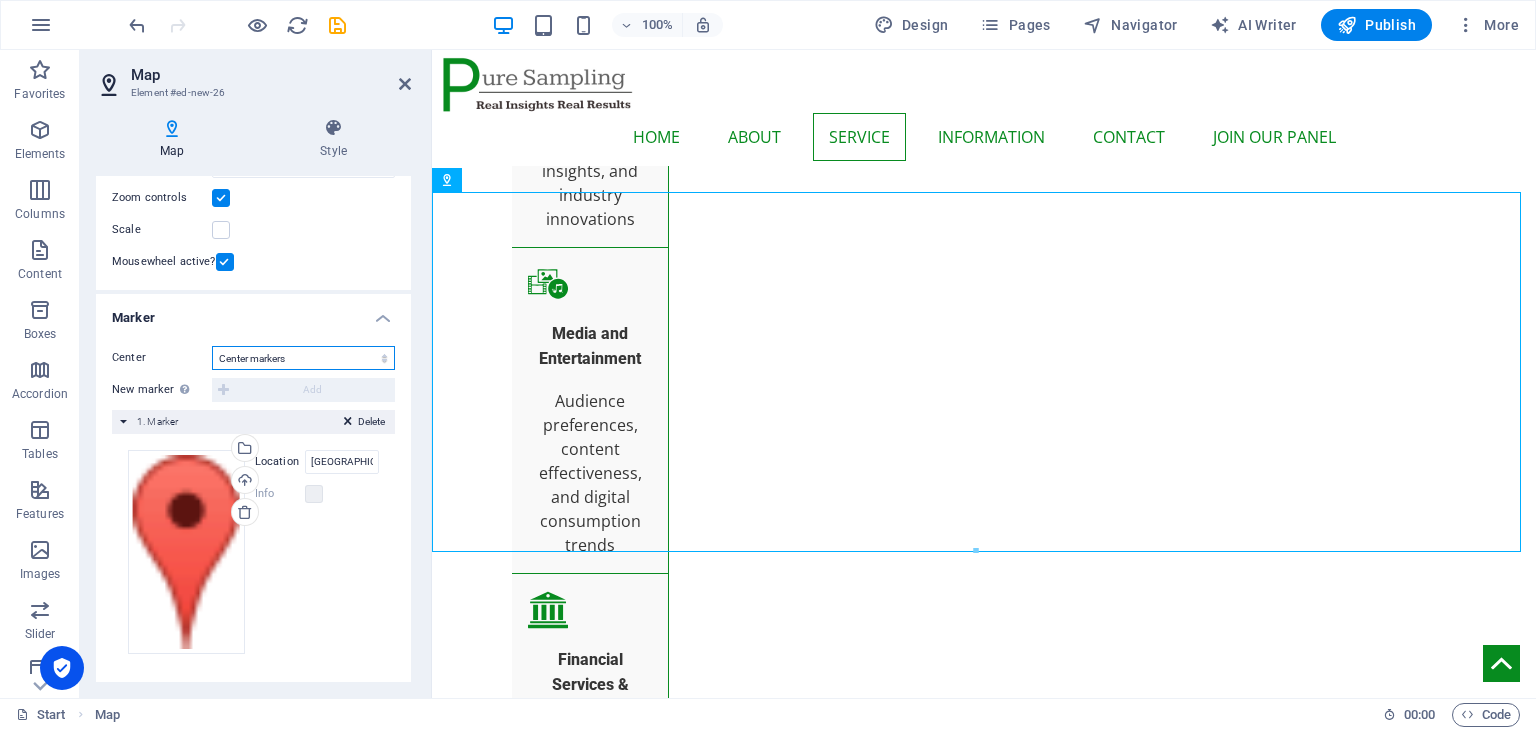 click on "Don't center Center markers Center and zoom markers" at bounding box center (303, 358) 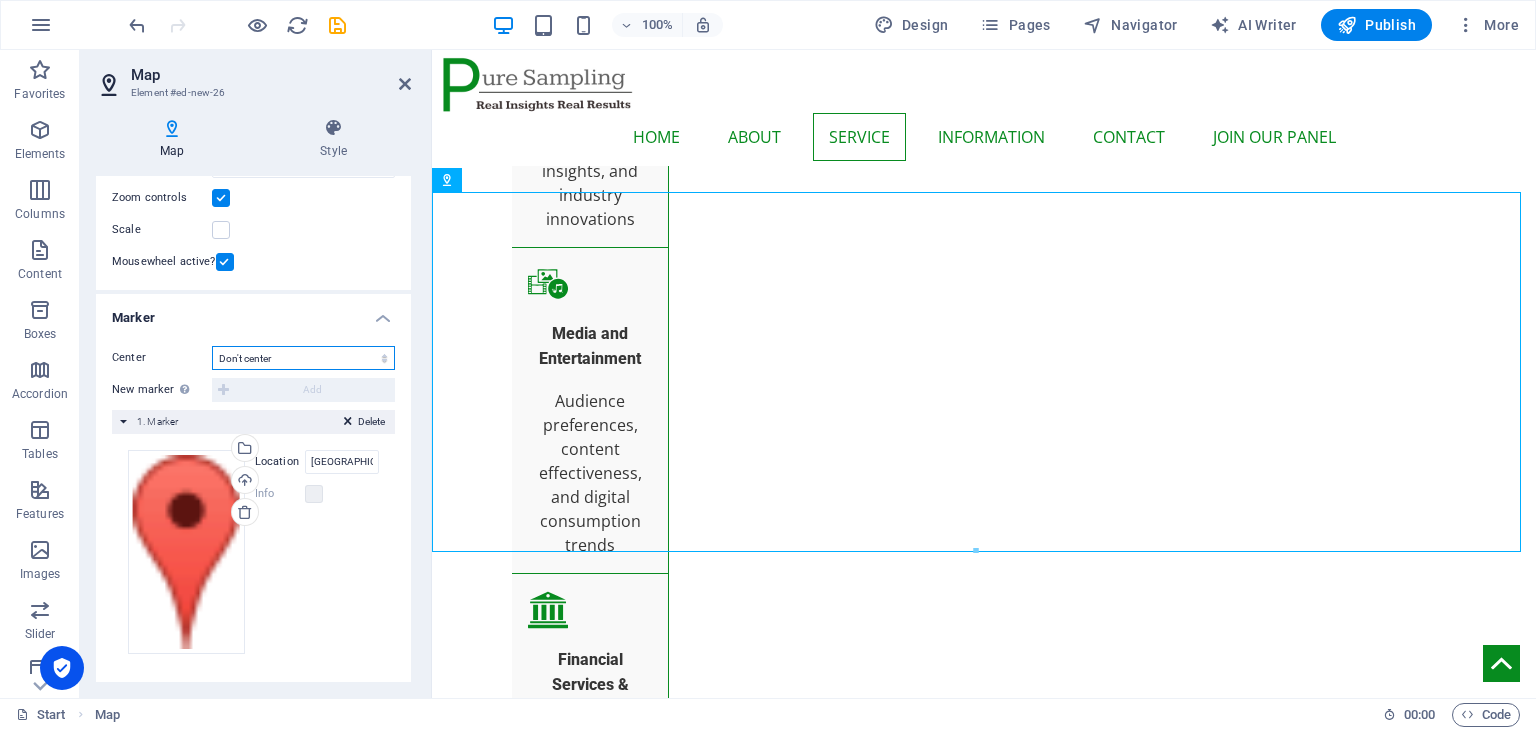click on "Don't center Center markers Center and zoom markers" at bounding box center (303, 358) 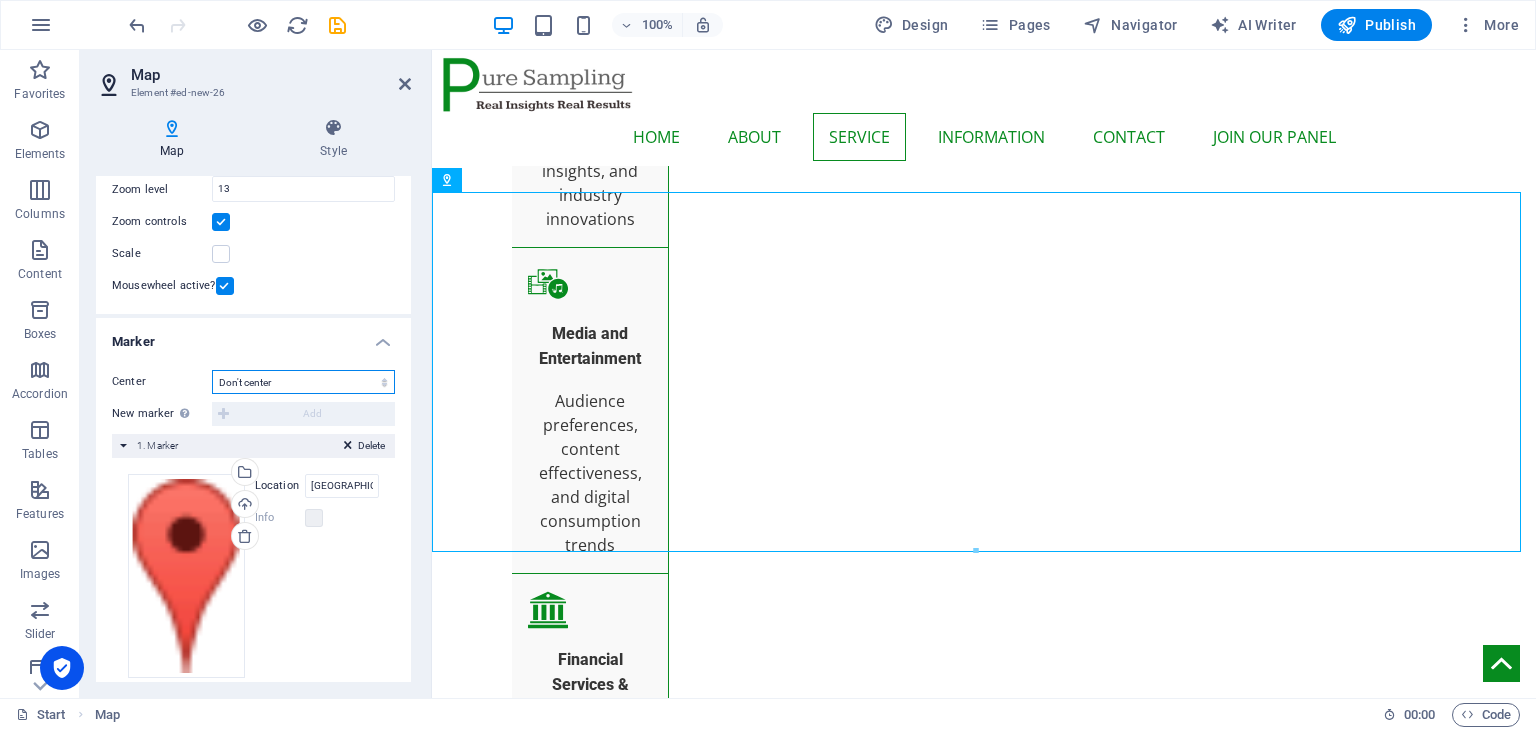 scroll, scrollTop: 263, scrollLeft: 0, axis: vertical 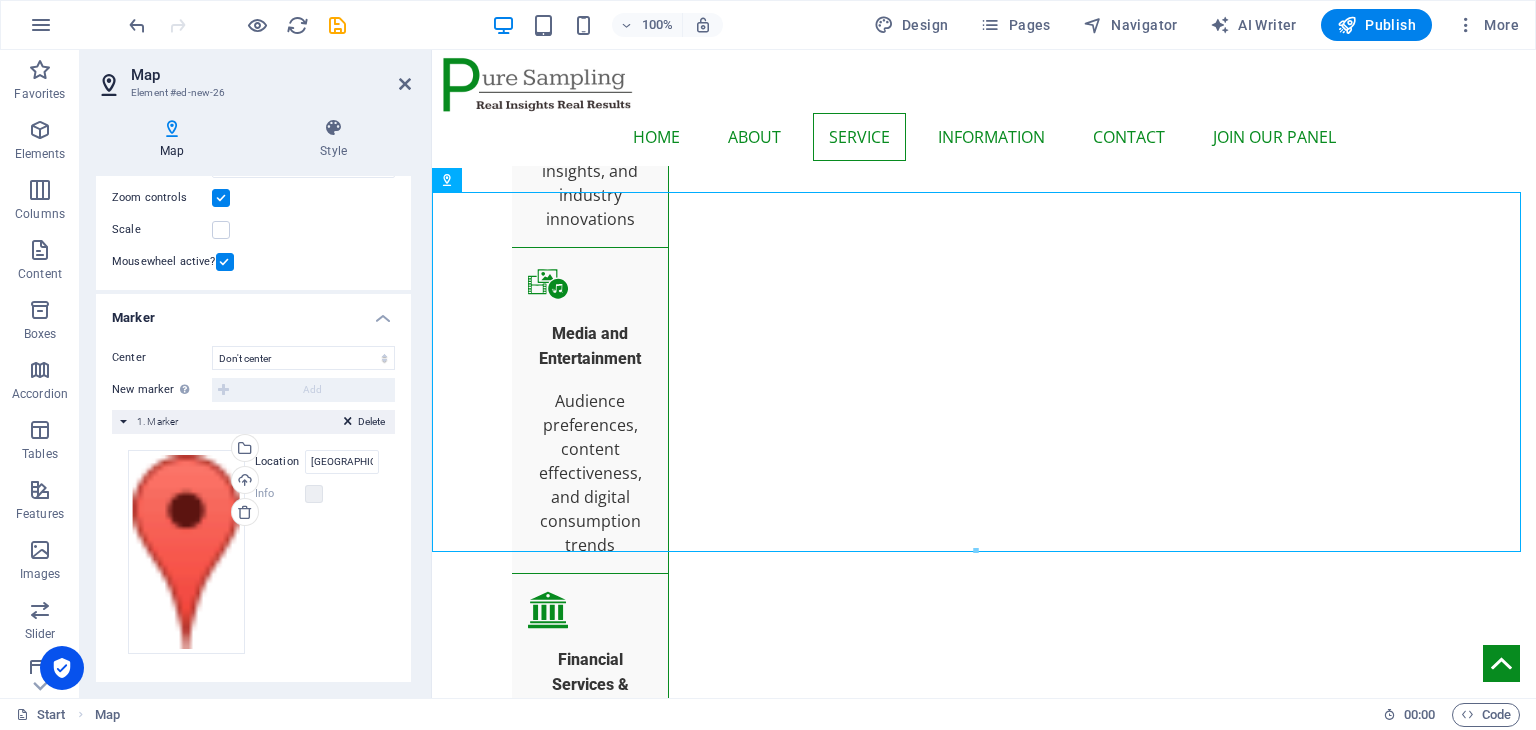 click on "New marker To enable this feature, please provide a Google Maps API key in the website settings. Add" at bounding box center [253, 390] 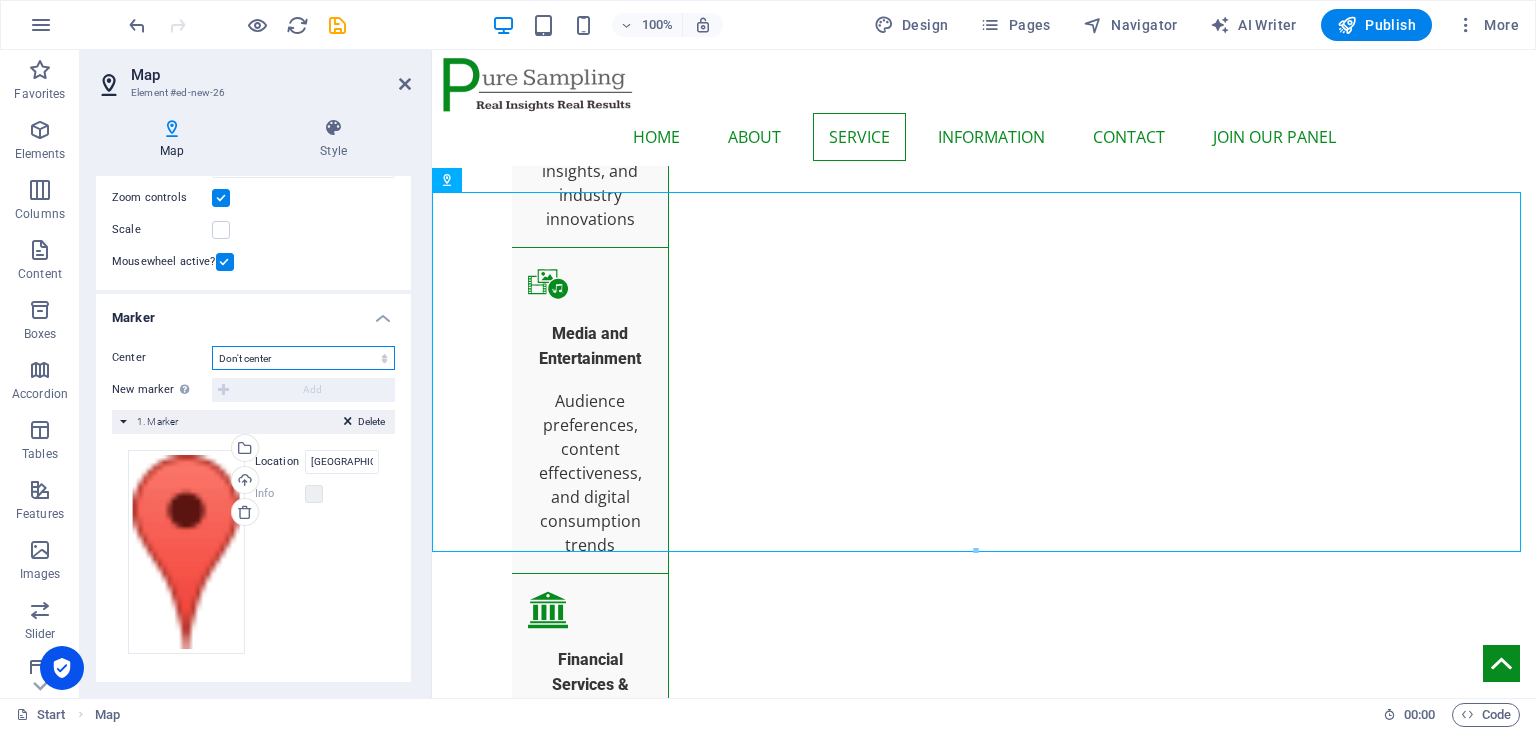 click on "Don't center Center markers Center and zoom markers" at bounding box center [303, 358] 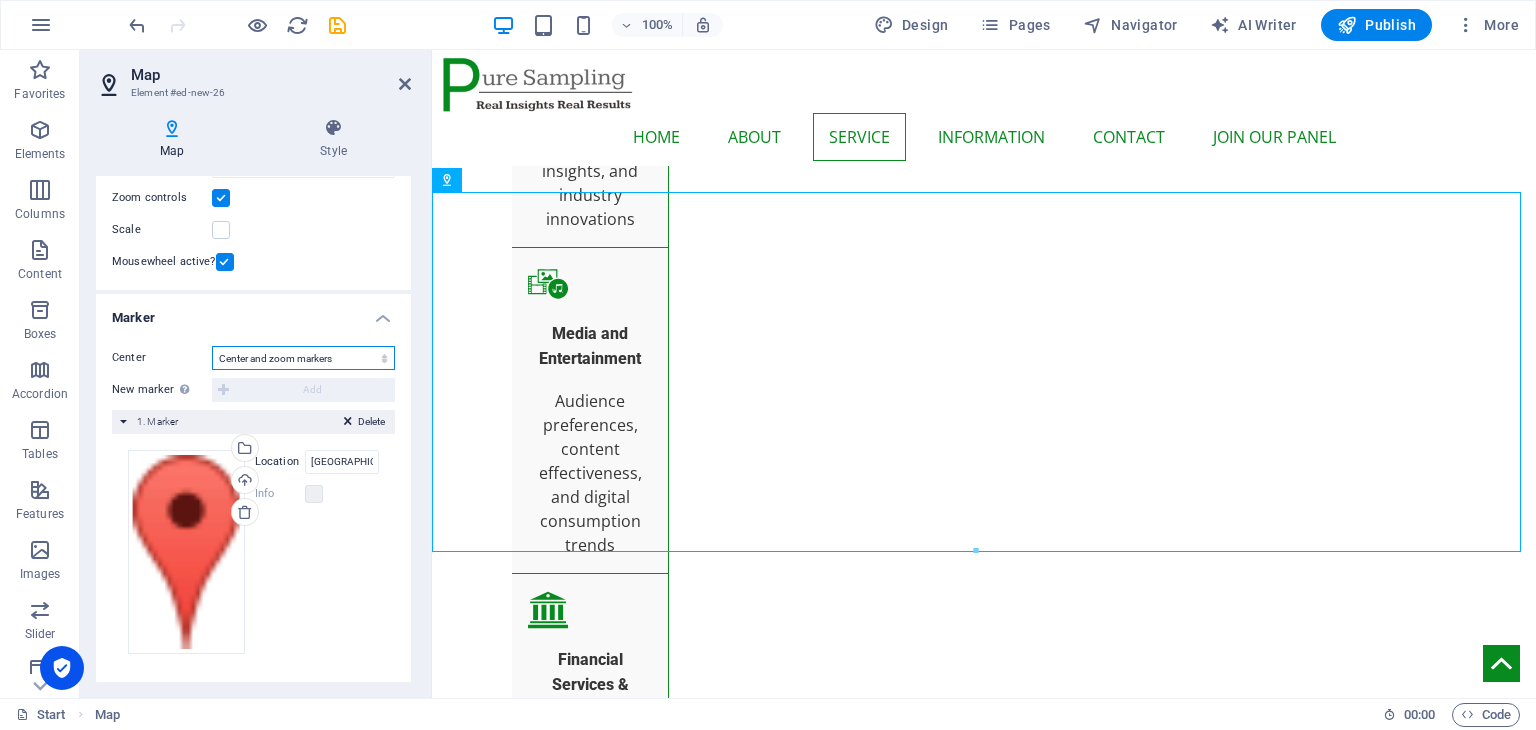 click on "Don't center Center markers Center and zoom markers" at bounding box center [303, 358] 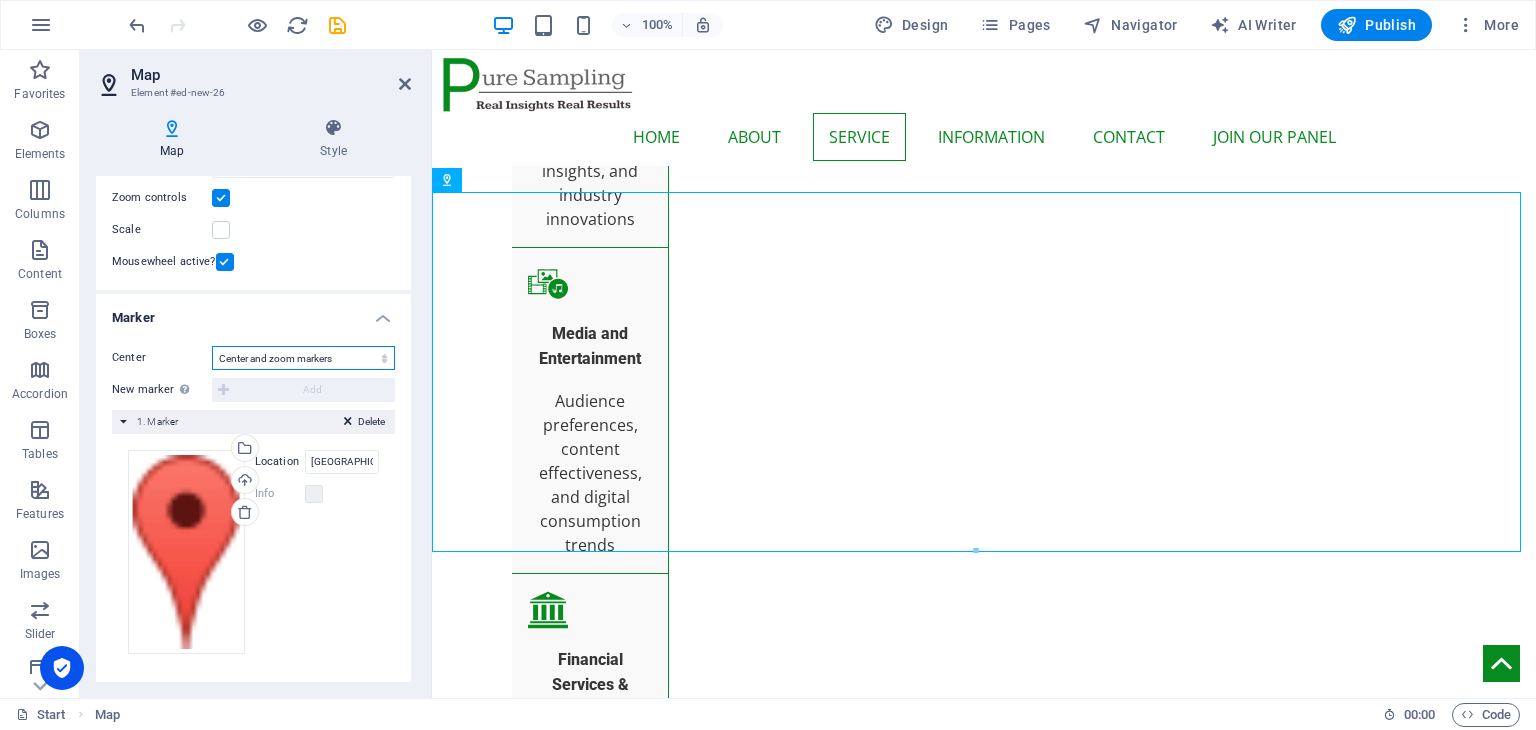 click on "Don't center Center markers Center and zoom markers" at bounding box center (303, 358) 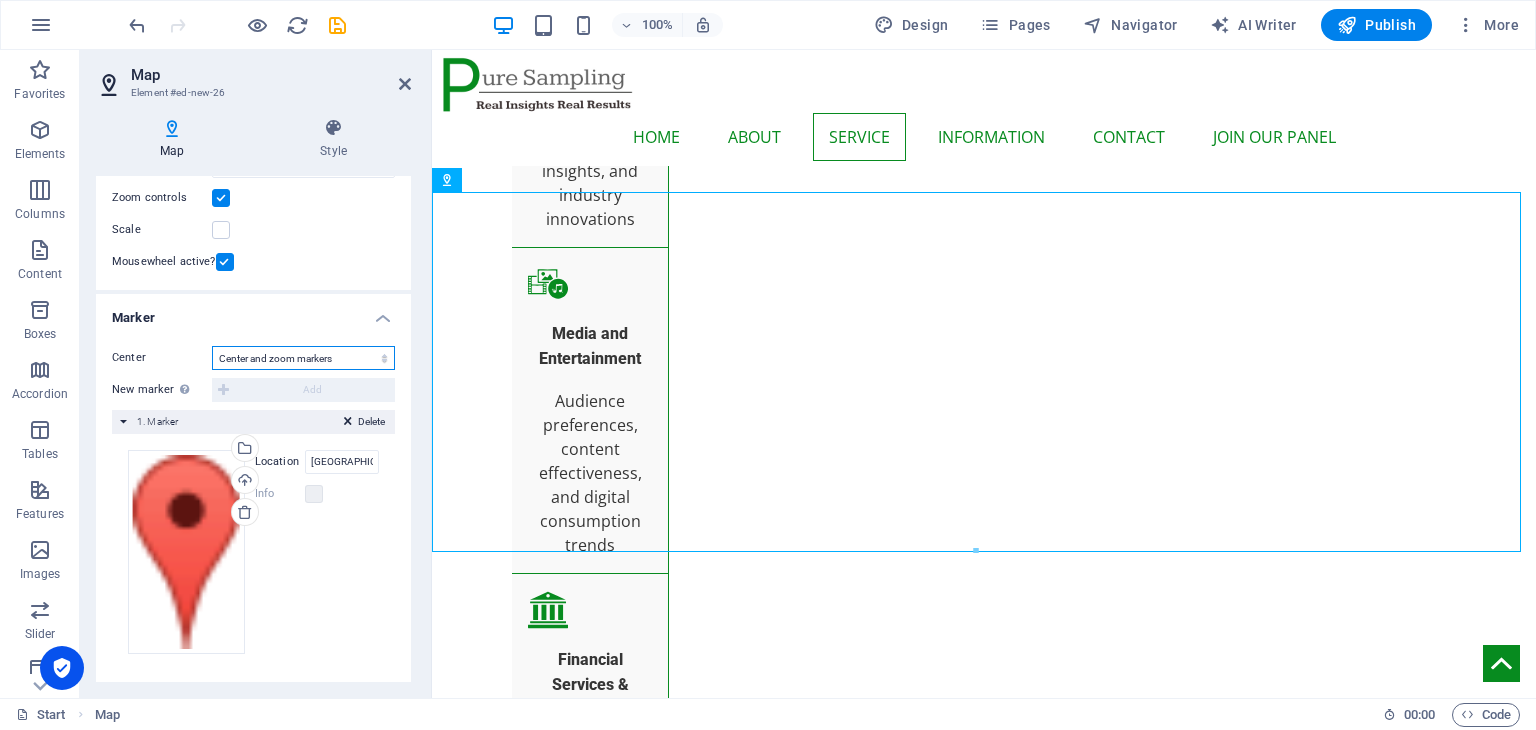 select on "1" 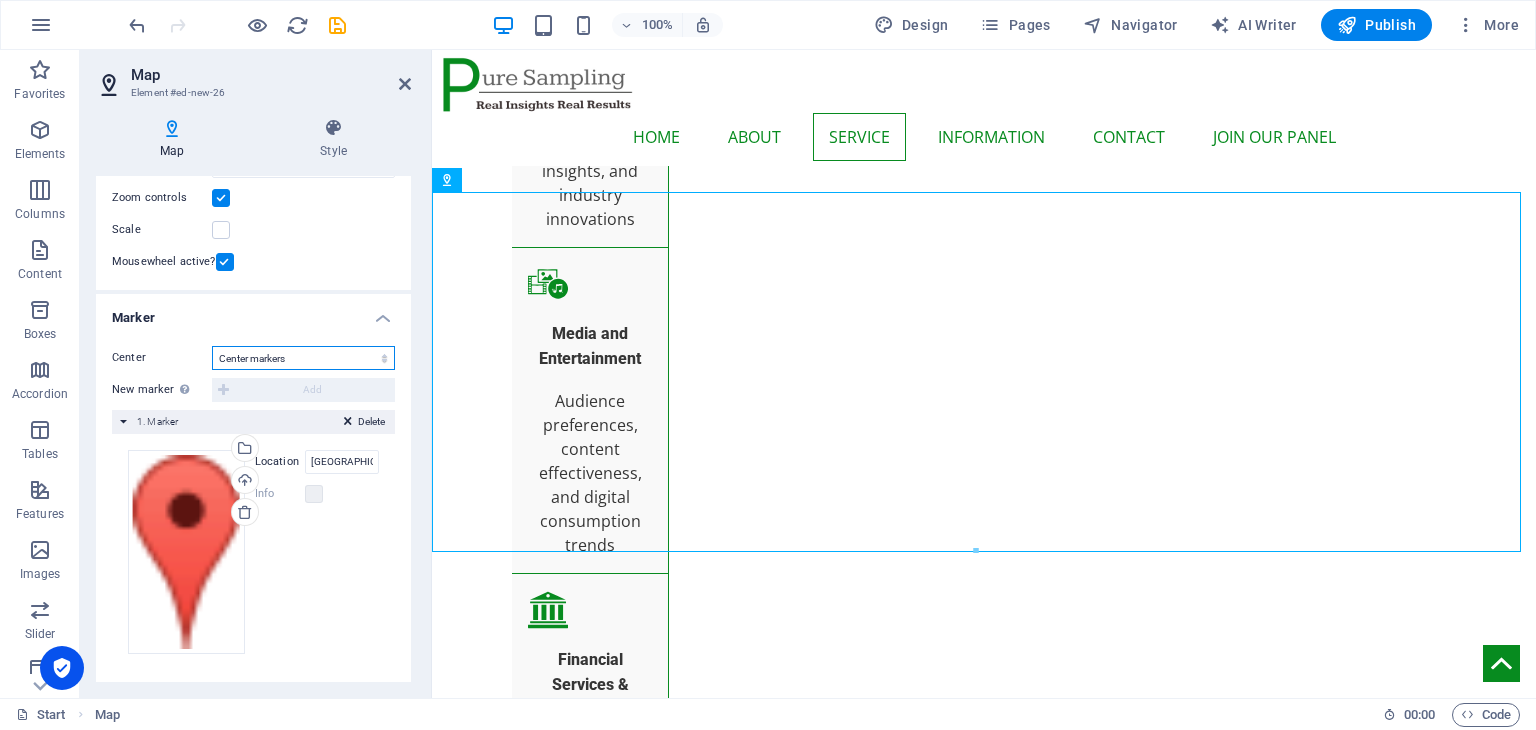 click on "Don't center Center markers Center and zoom markers" at bounding box center (303, 358) 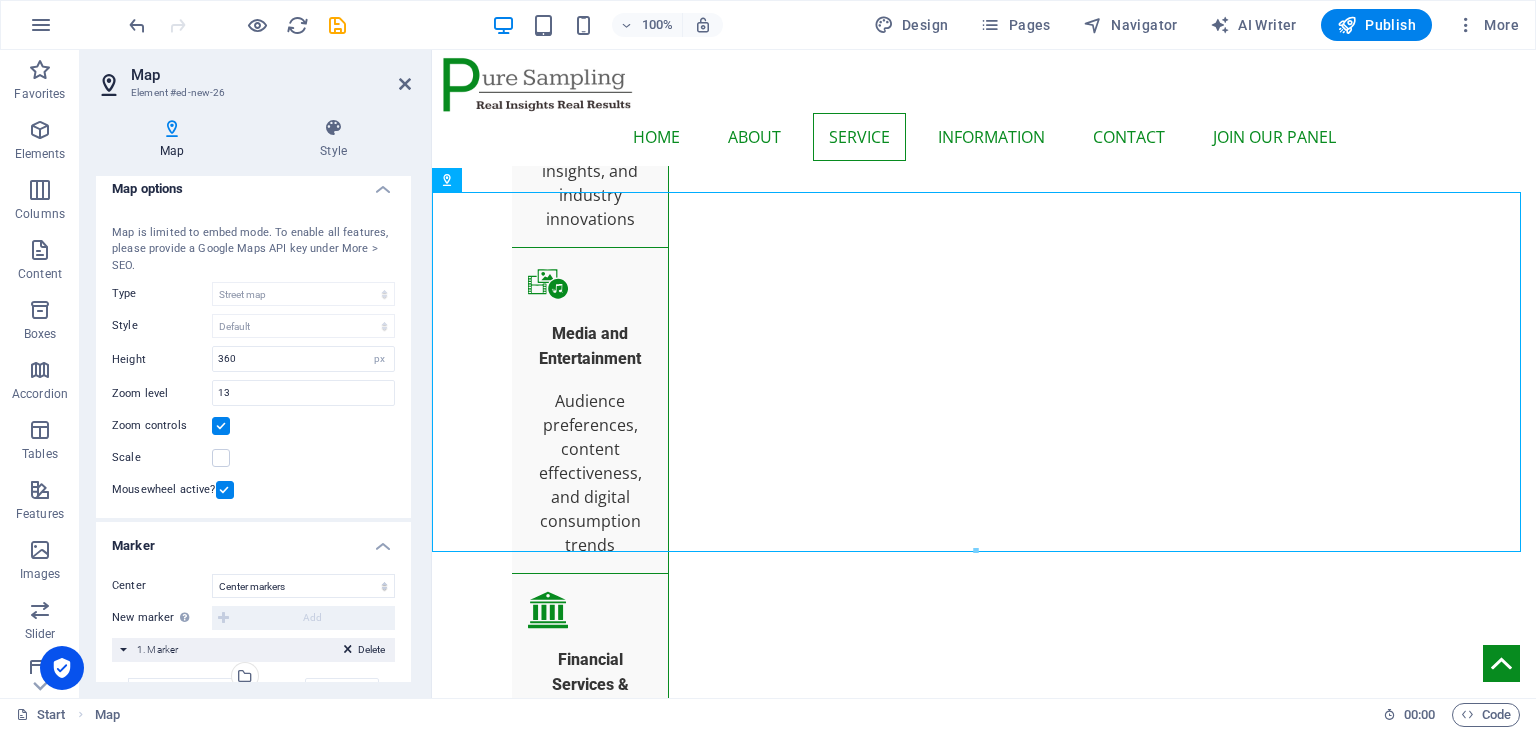 scroll, scrollTop: 0, scrollLeft: 0, axis: both 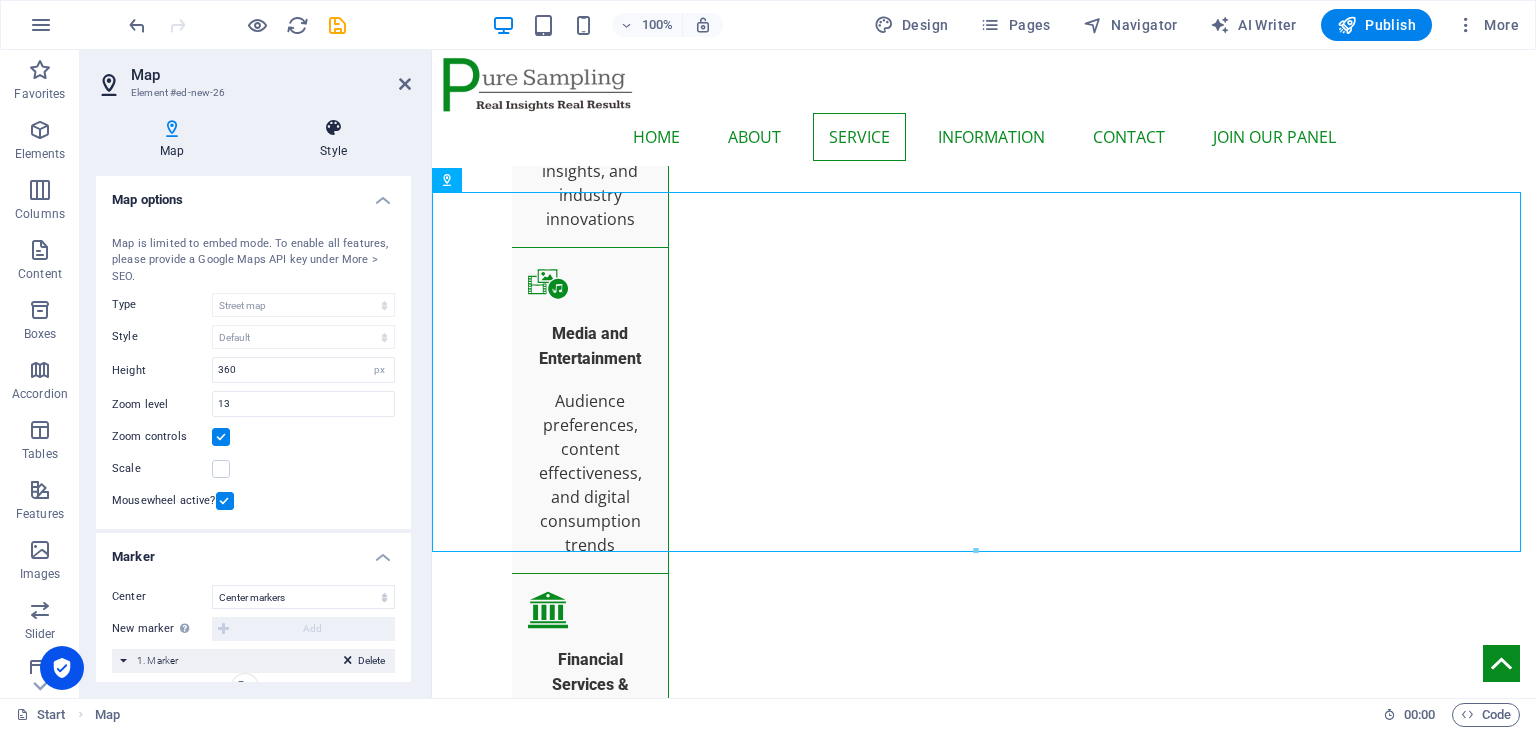click on "Style" at bounding box center [333, 139] 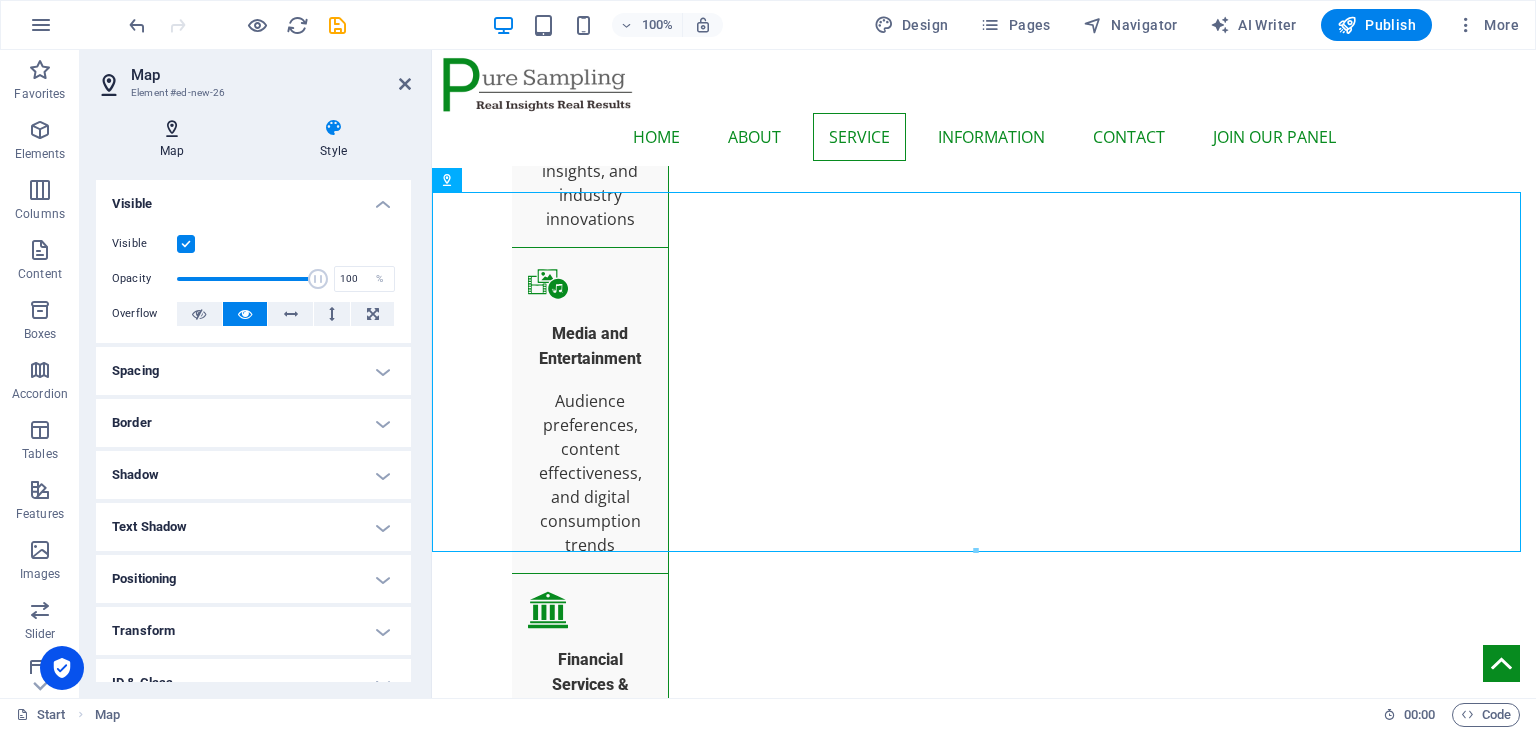 click at bounding box center [172, 128] 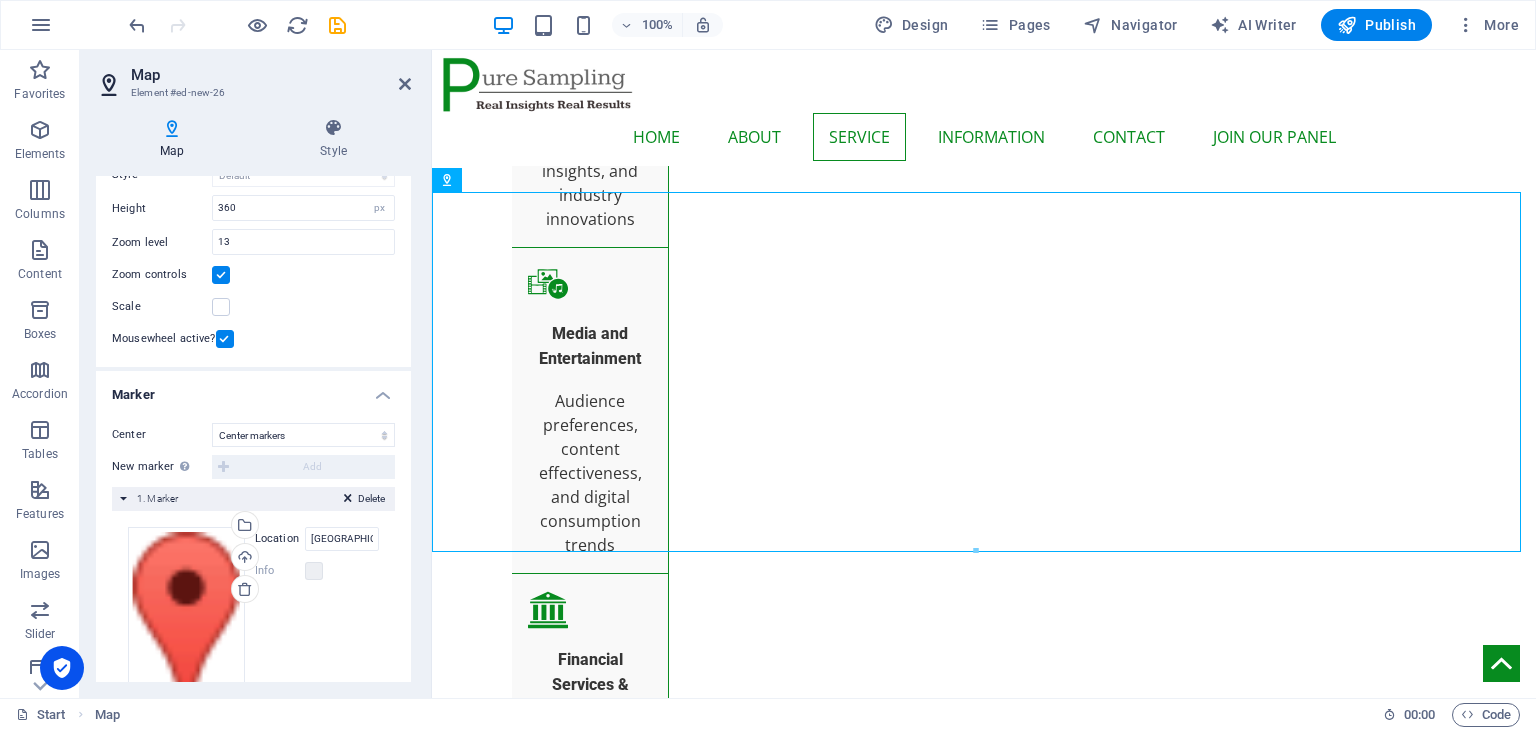 scroll, scrollTop: 163, scrollLeft: 0, axis: vertical 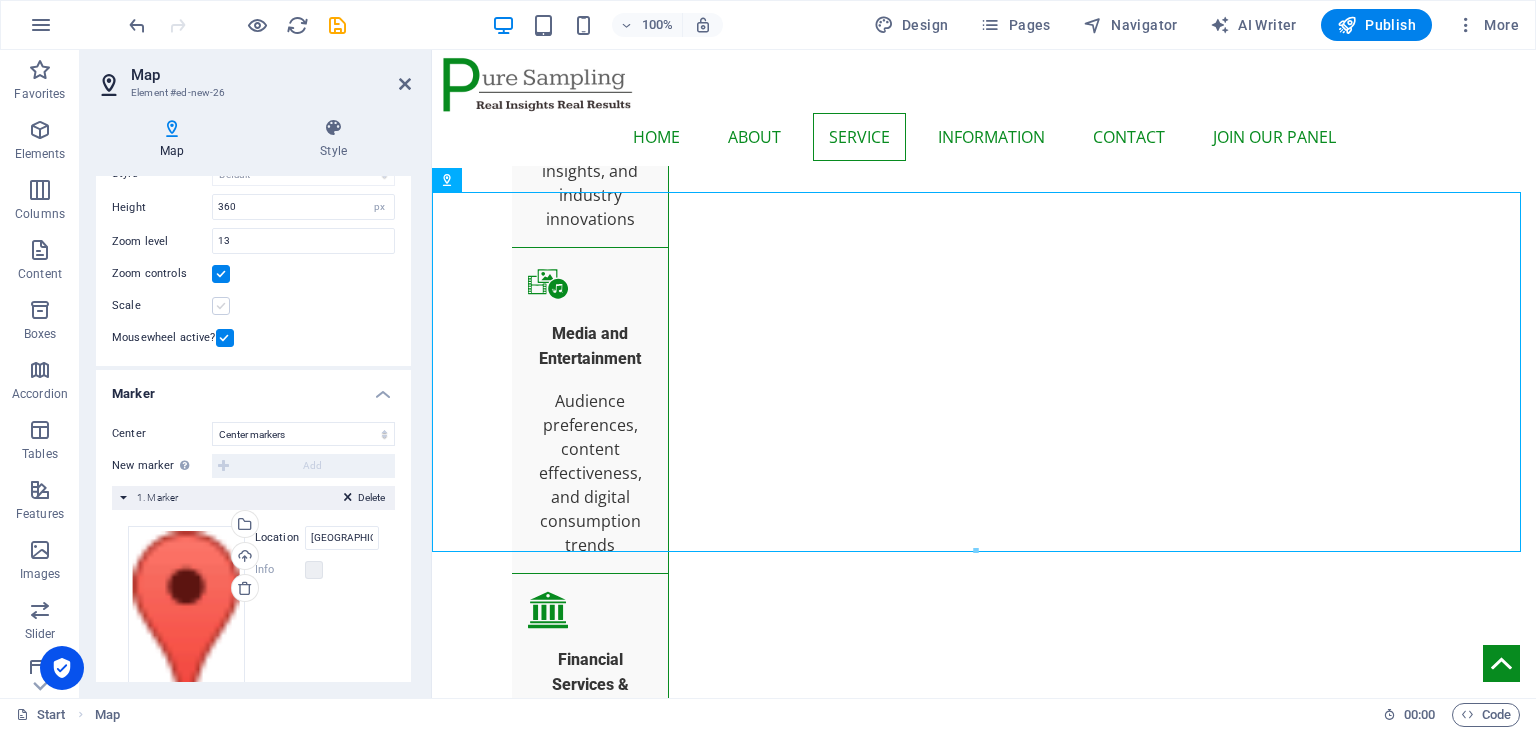 click at bounding box center [221, 306] 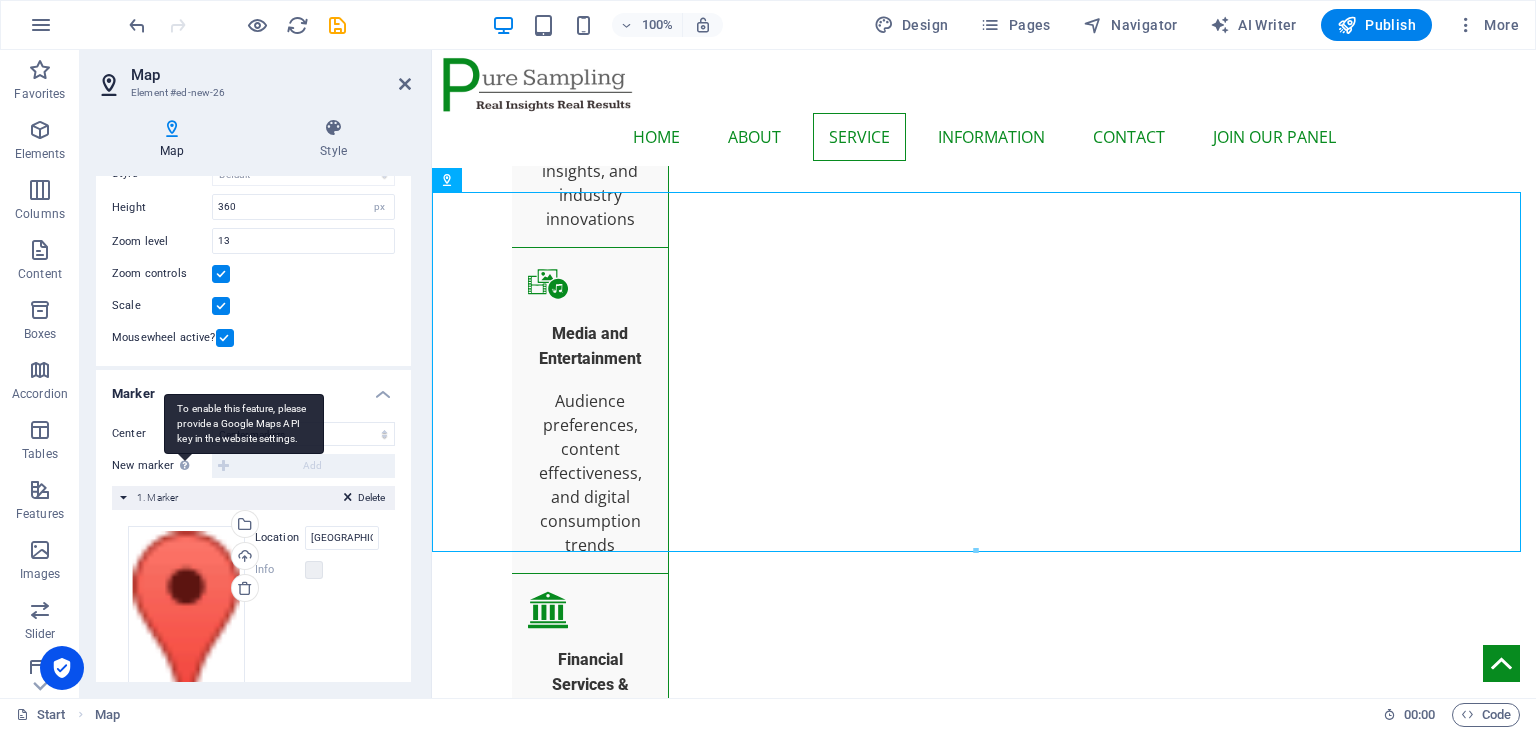 click on "To enable this feature, please provide a Google Maps API key in the website settings." at bounding box center (184, 466) 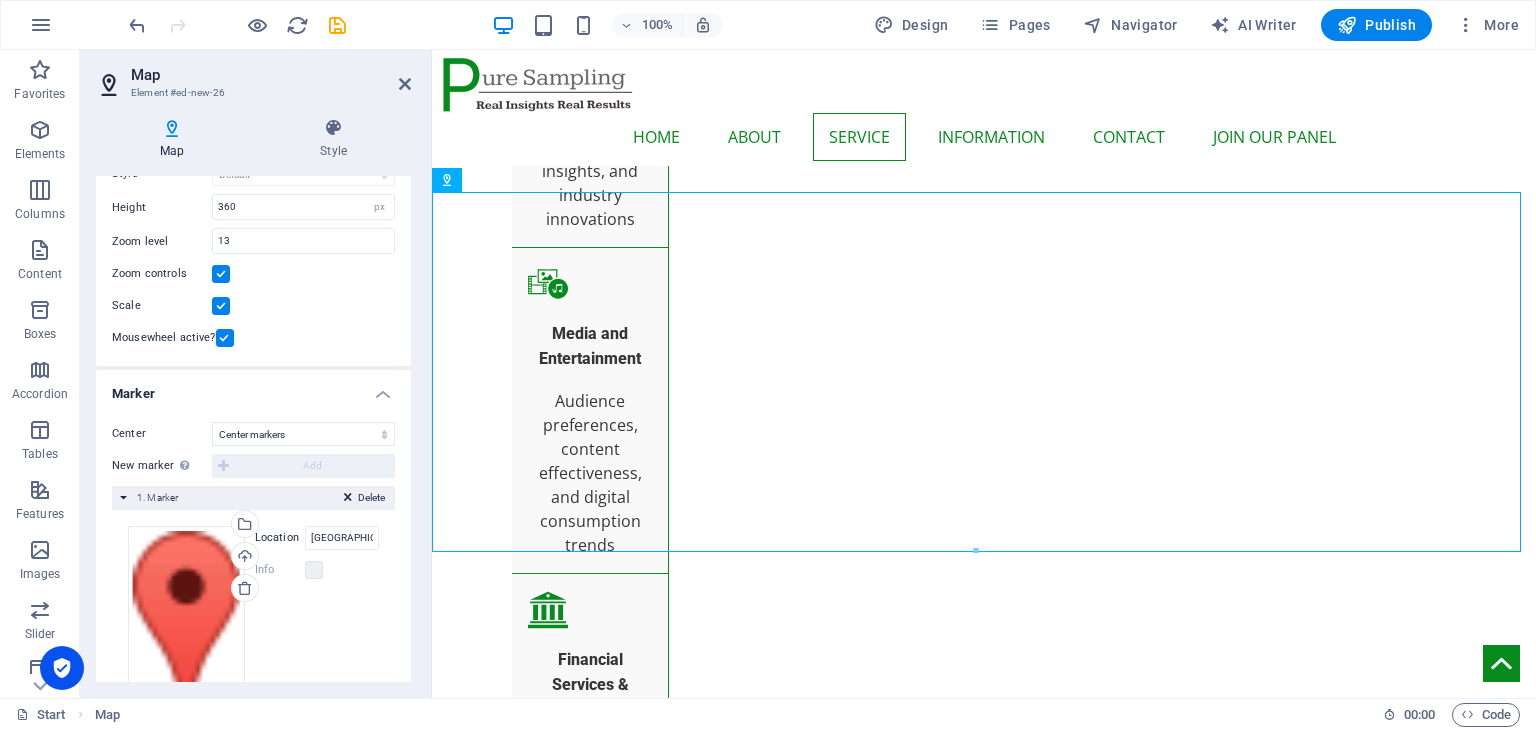 drag, startPoint x: 185, startPoint y: 472, endPoint x: 244, endPoint y: 466, distance: 59.3043 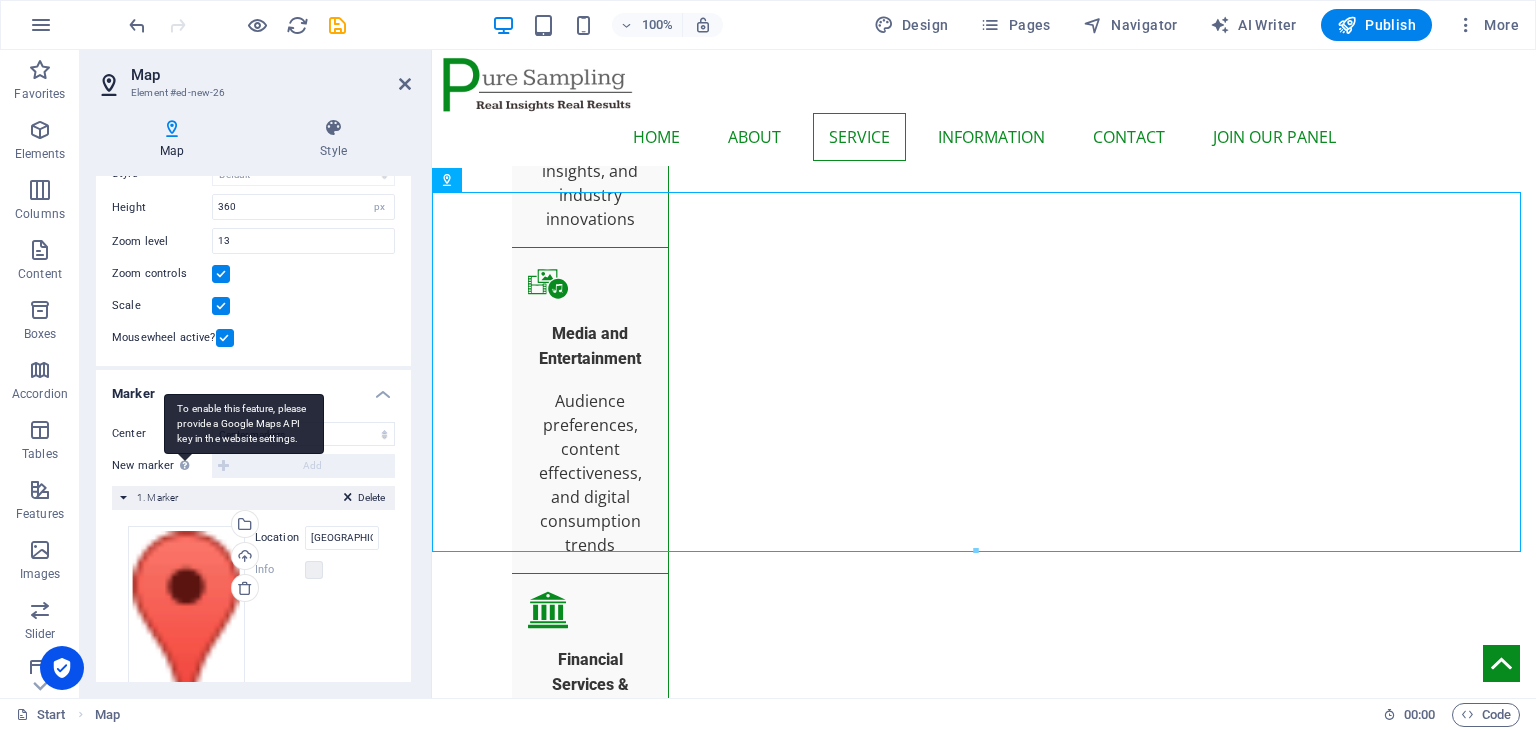 click on "To enable this feature, please provide a Google Maps API key in the website settings." at bounding box center (244, 424) 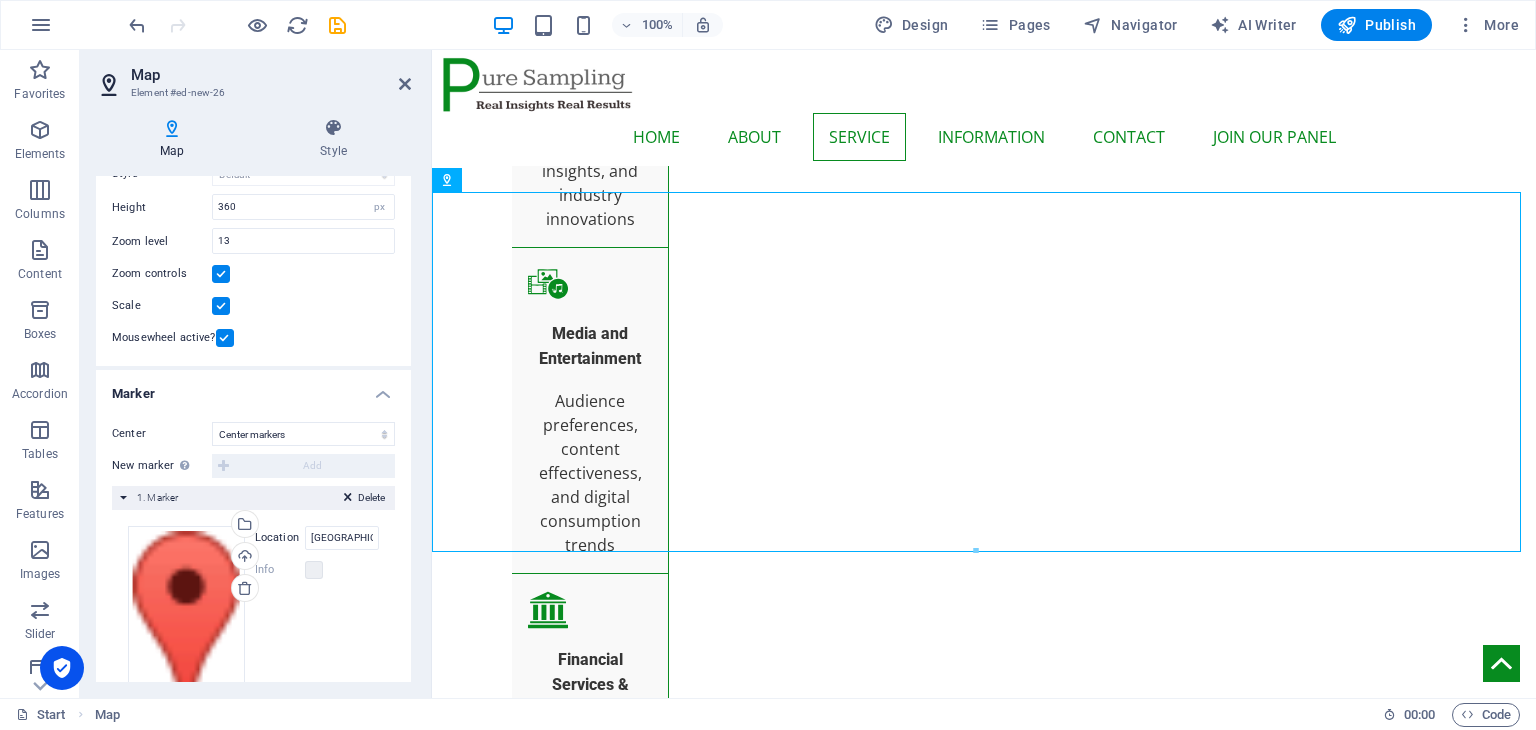 drag, startPoint x: 175, startPoint y: 462, endPoint x: 244, endPoint y: 469, distance: 69.354164 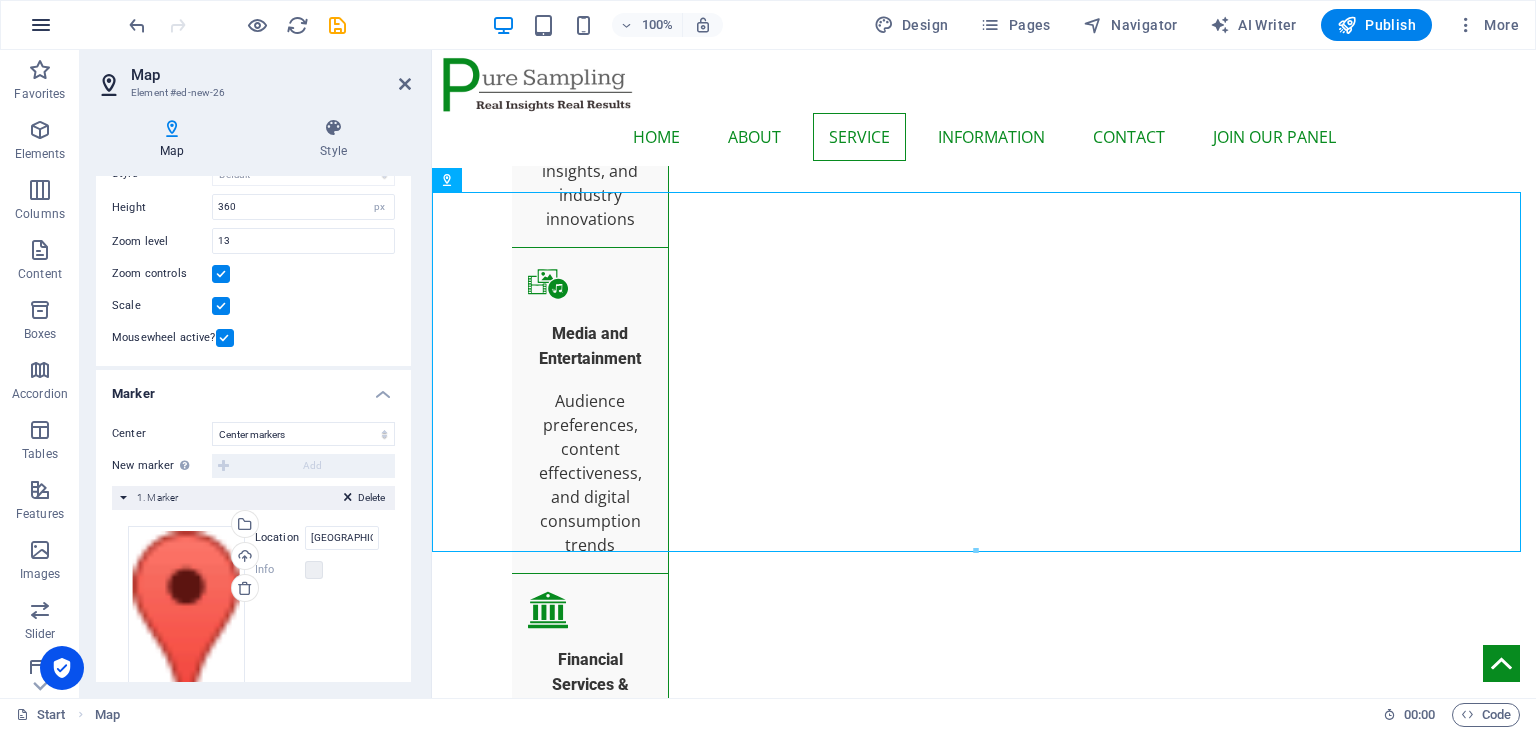 click at bounding box center [41, 25] 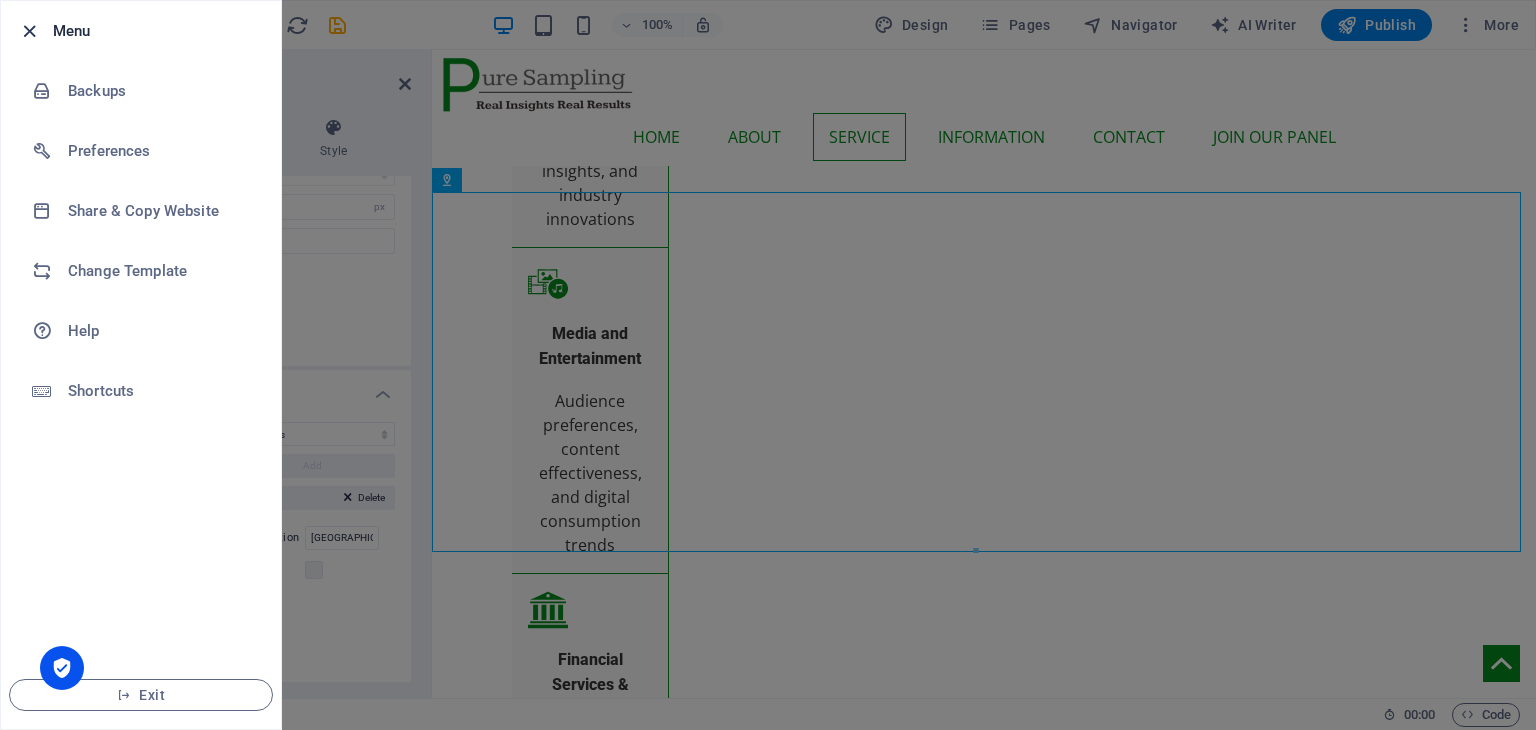 click at bounding box center [29, 31] 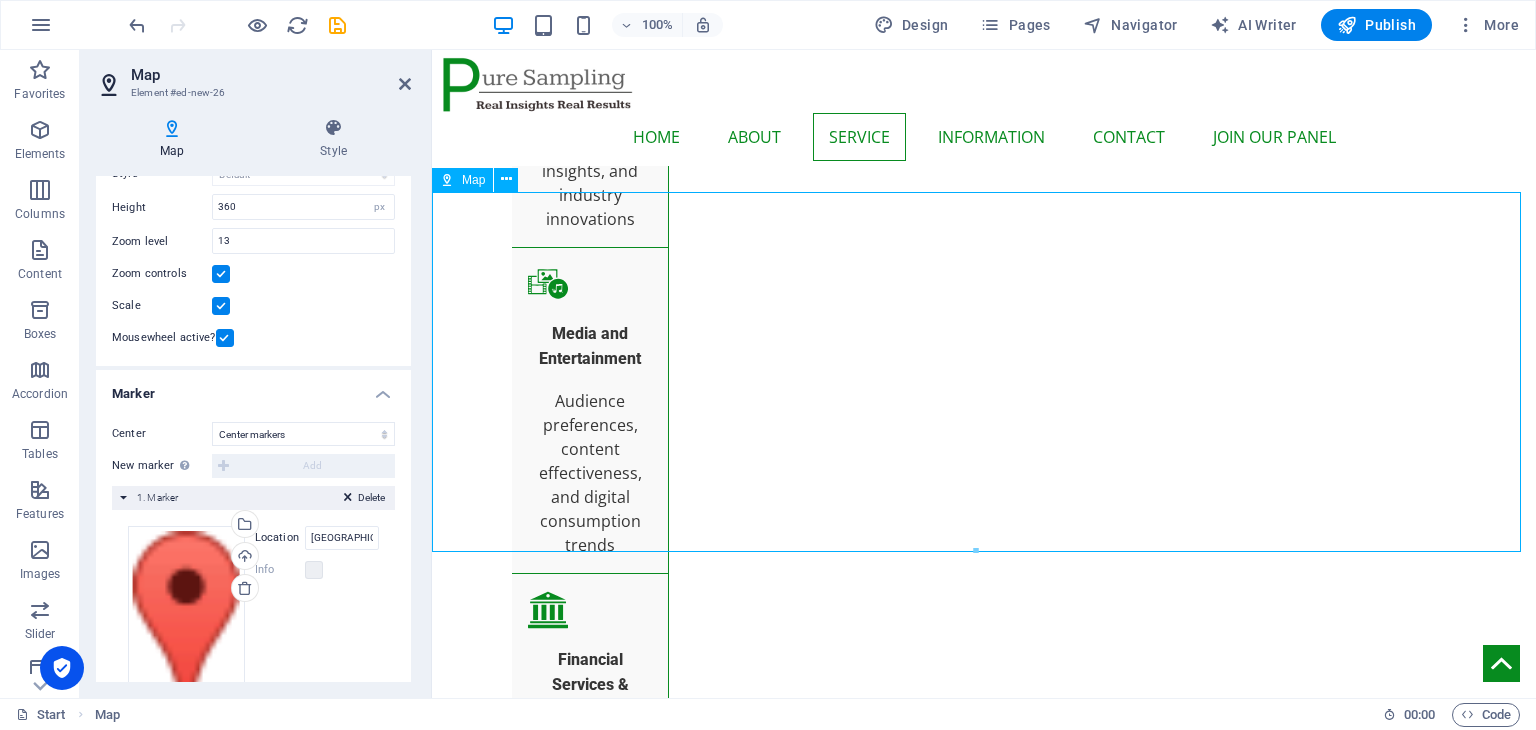 click on "Map" at bounding box center [473, 180] 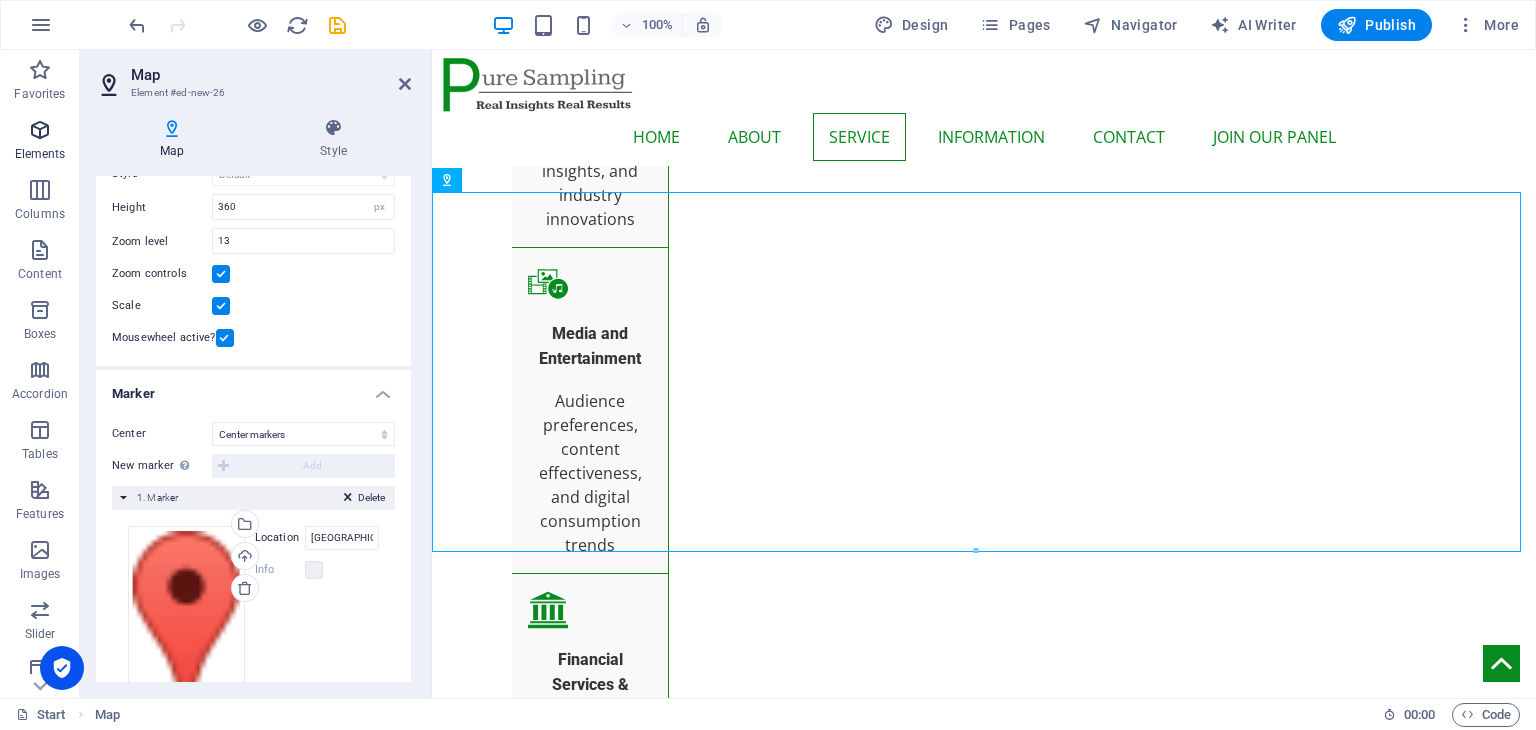 click on "Elements" at bounding box center [40, 154] 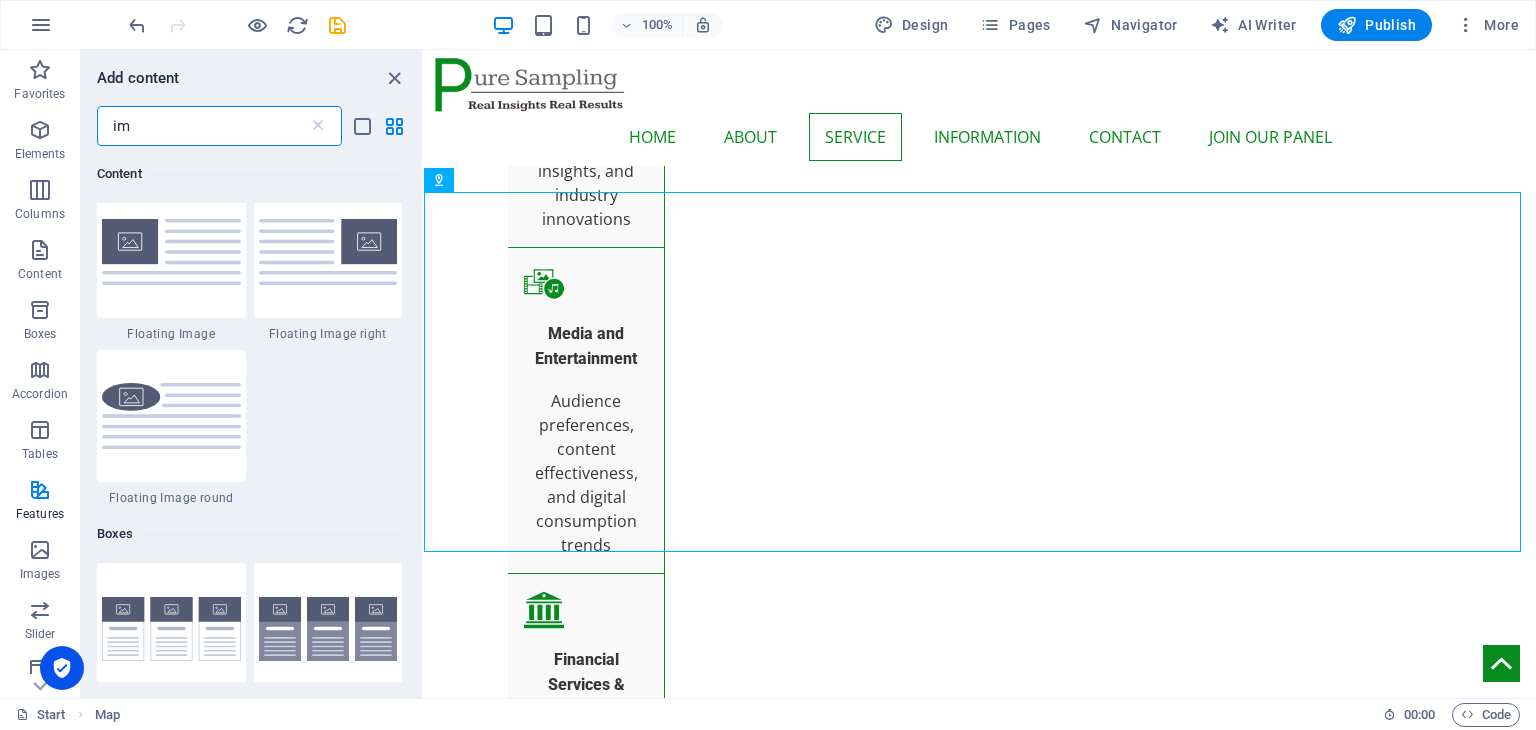 scroll, scrollTop: 548, scrollLeft: 0, axis: vertical 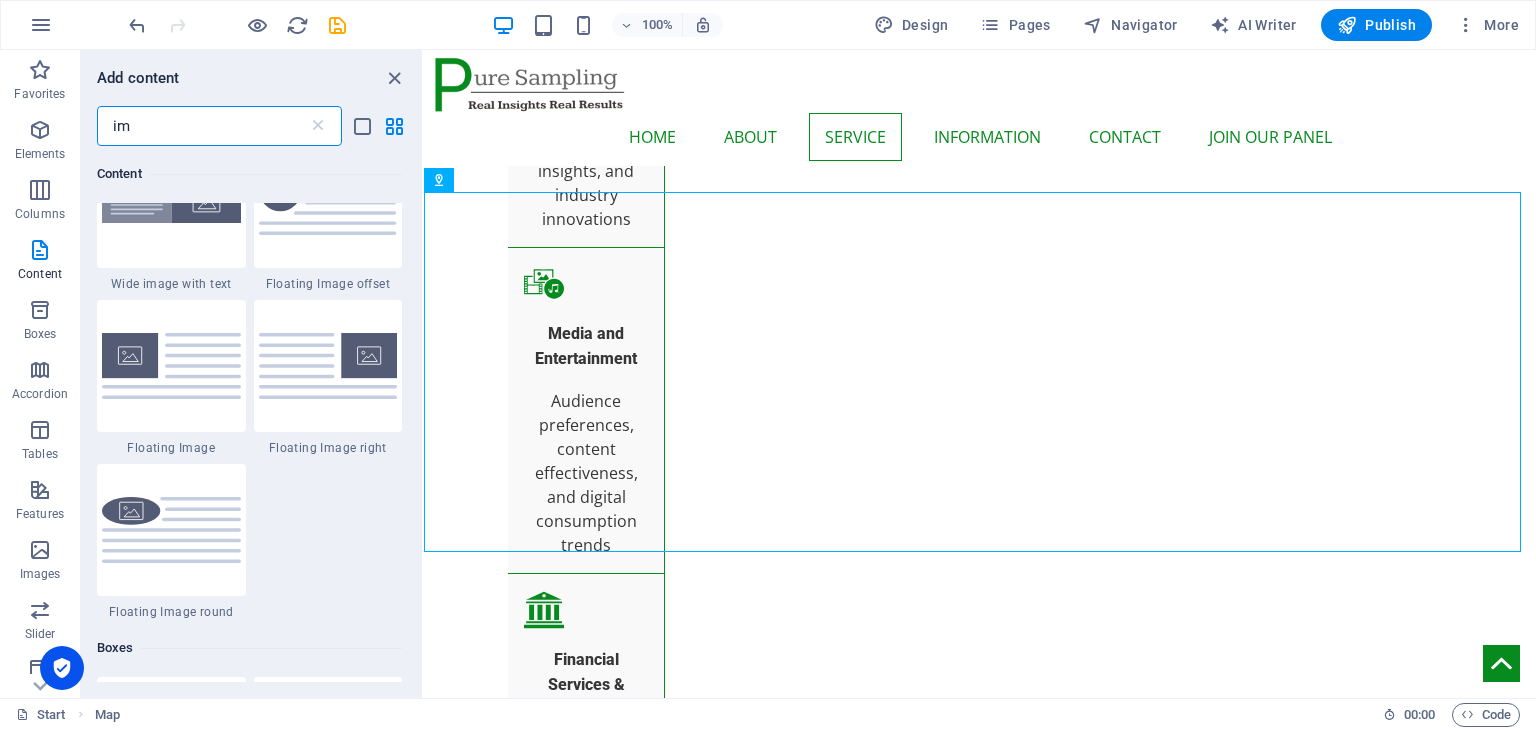 type on "im" 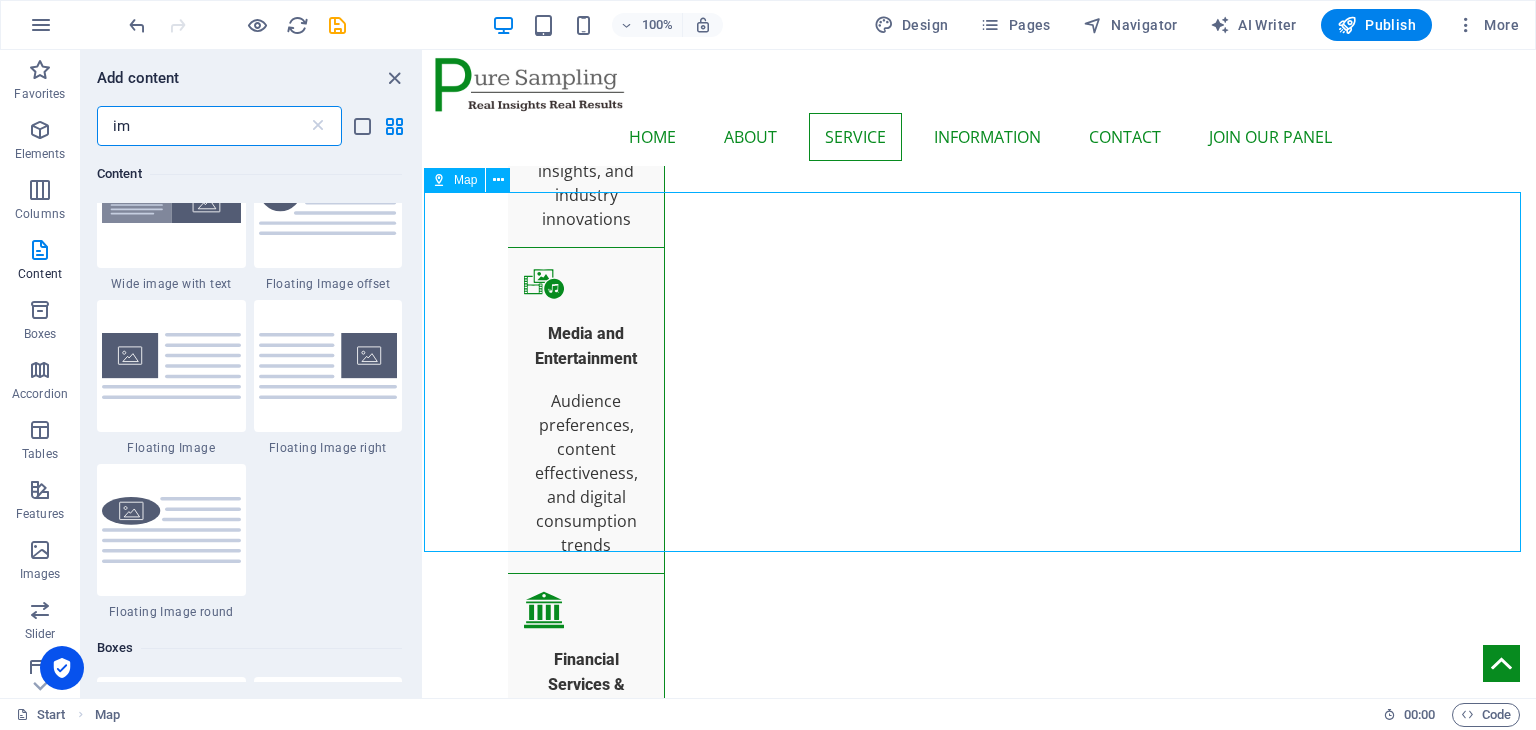 click on "Map" at bounding box center (465, 180) 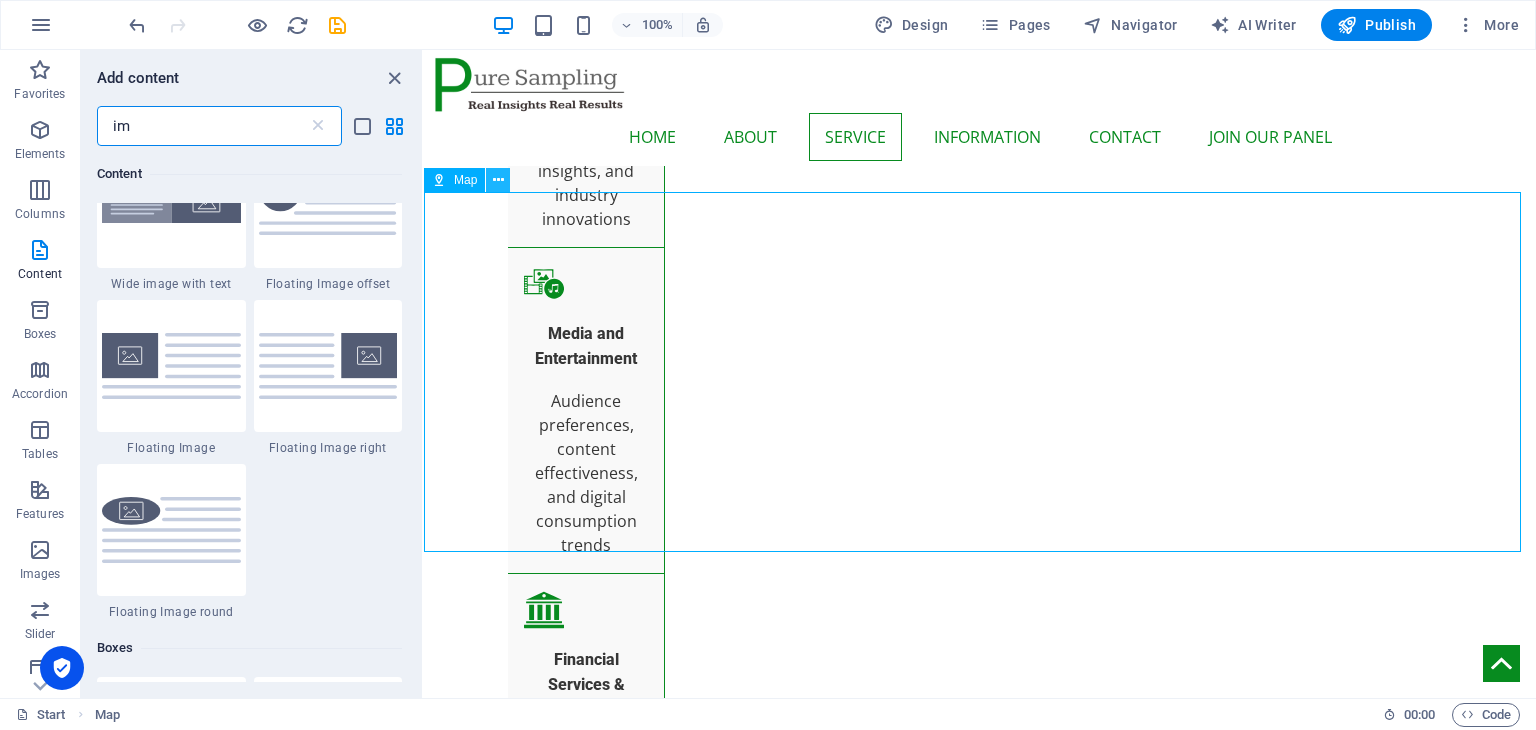 click at bounding box center (498, 180) 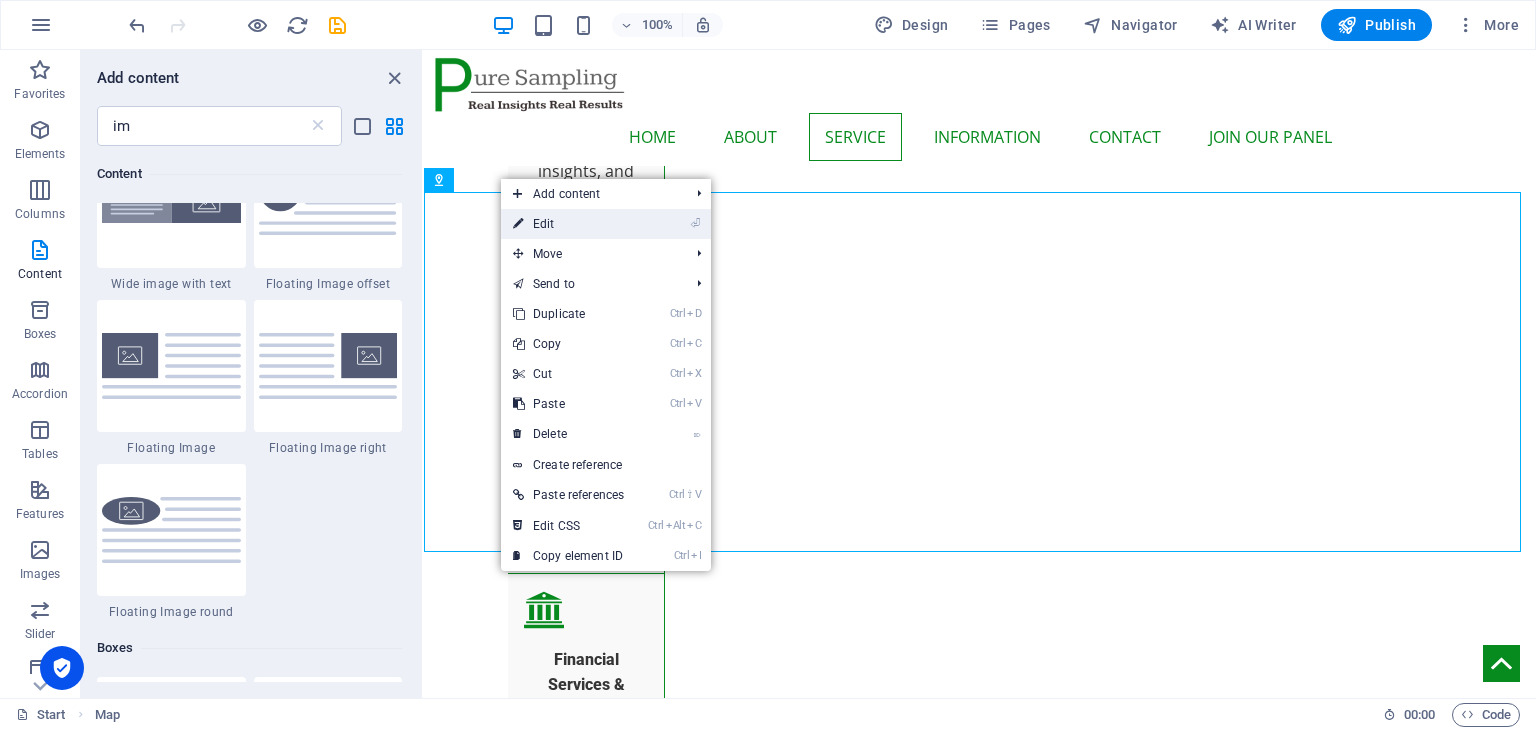 click on "⏎  Edit" at bounding box center [568, 224] 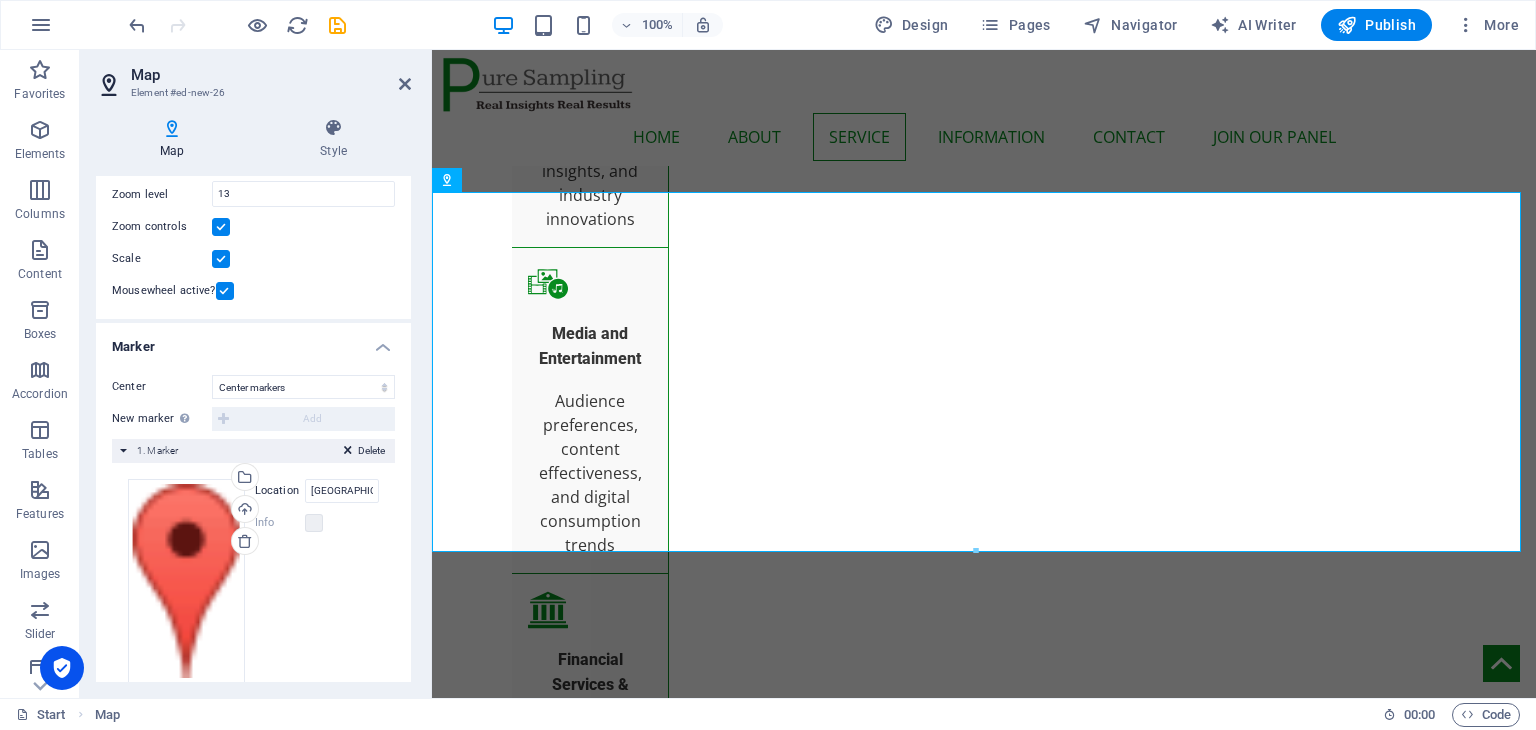 scroll, scrollTop: 211, scrollLeft: 0, axis: vertical 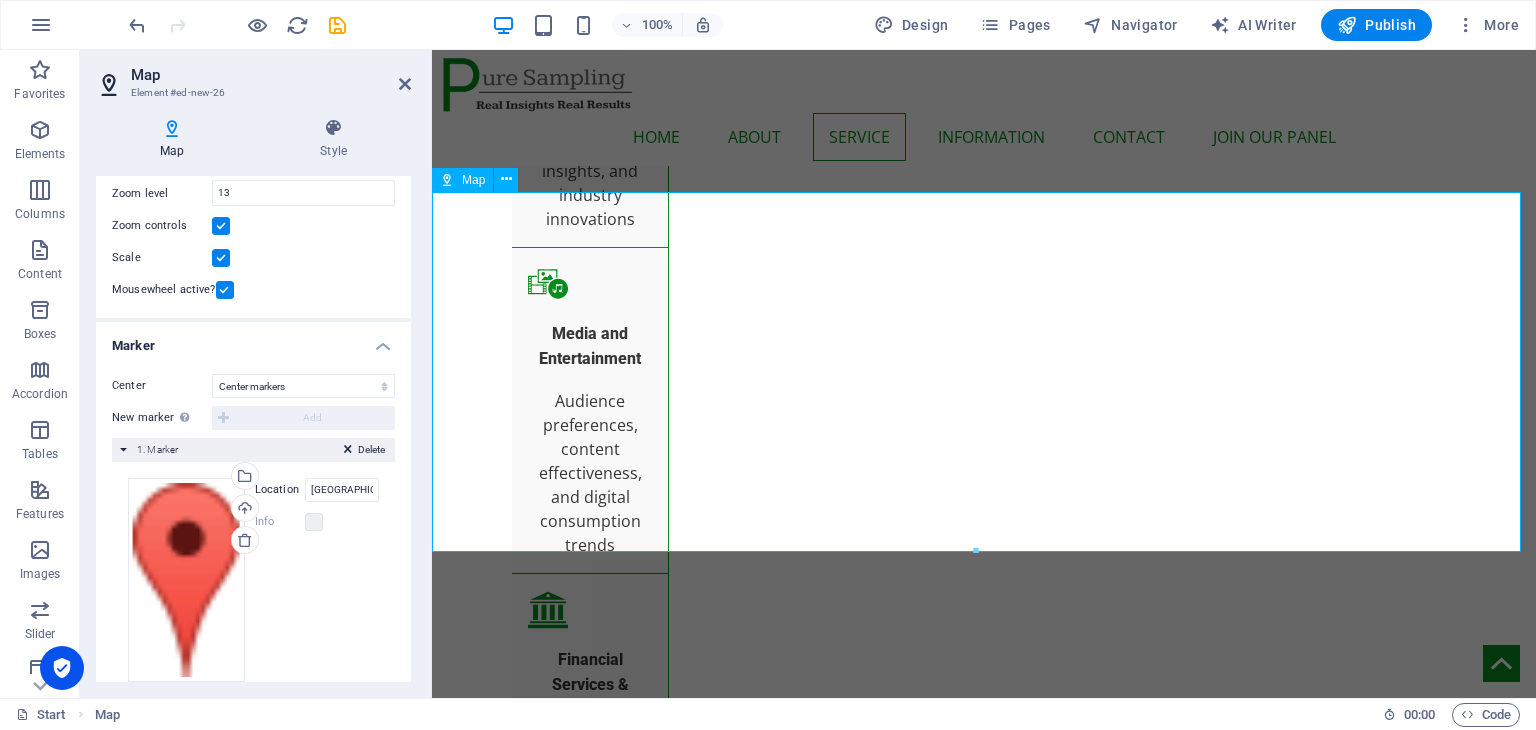 click at bounding box center (447, 180) 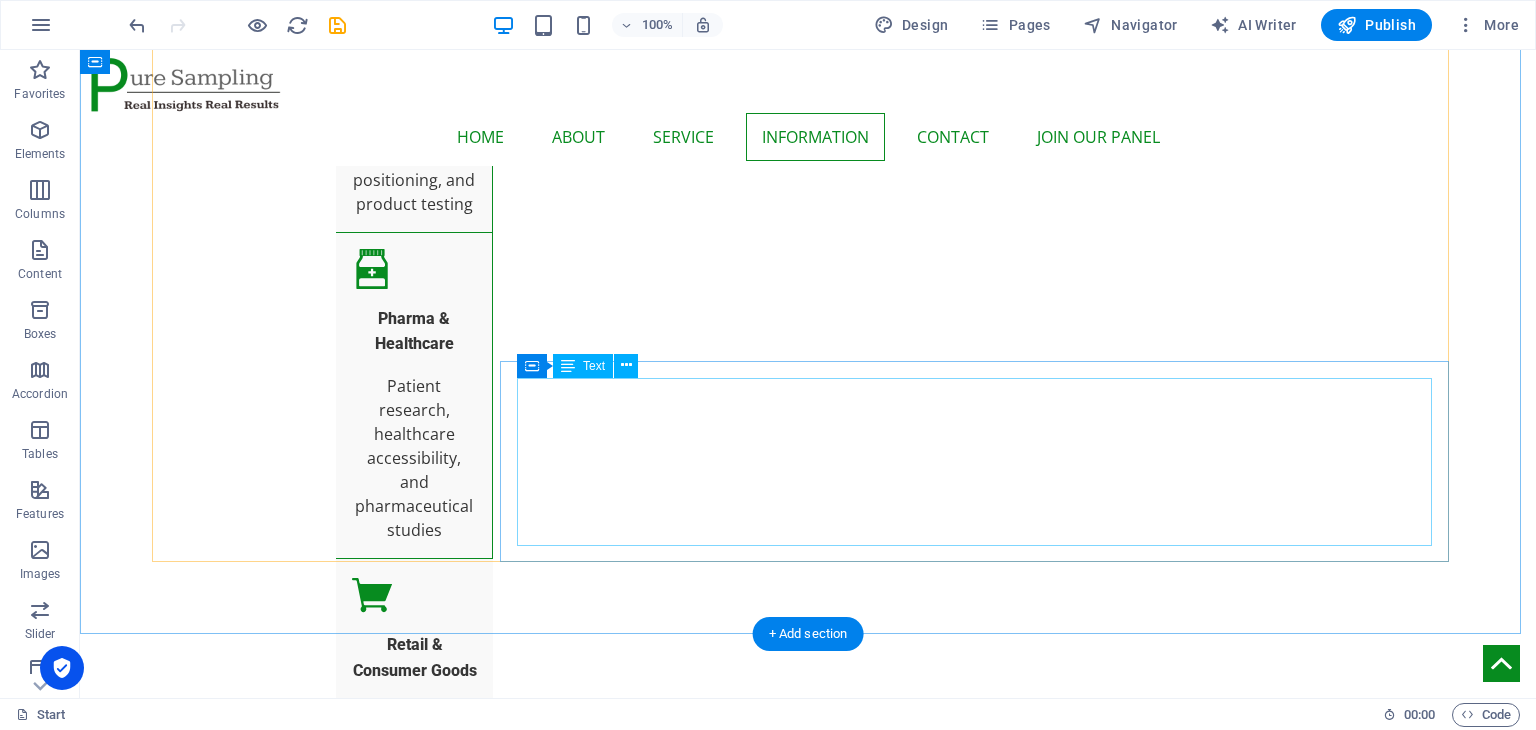 scroll, scrollTop: 4974, scrollLeft: 0, axis: vertical 